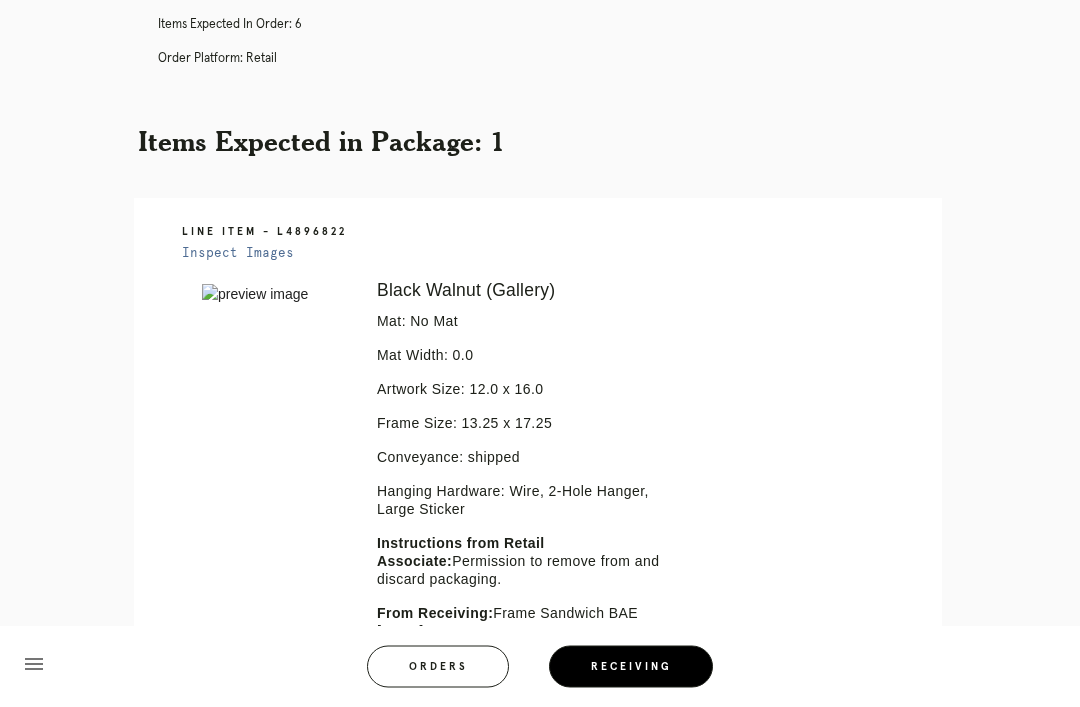 scroll, scrollTop: 444, scrollLeft: 0, axis: vertical 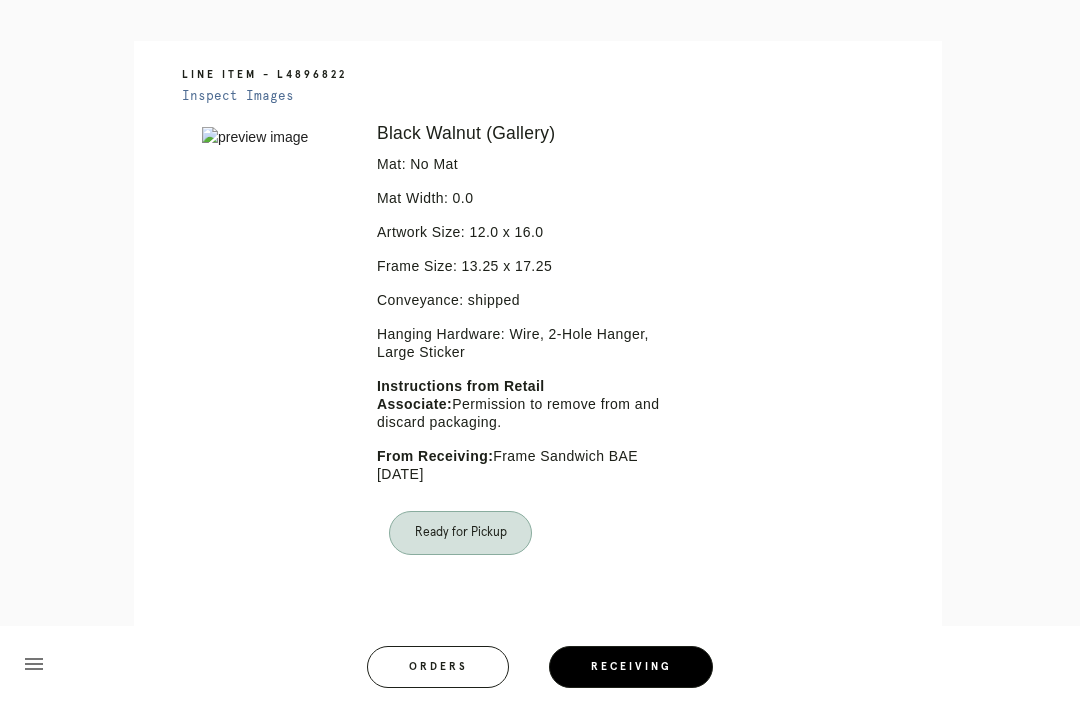 click on "Orders" at bounding box center (438, 667) 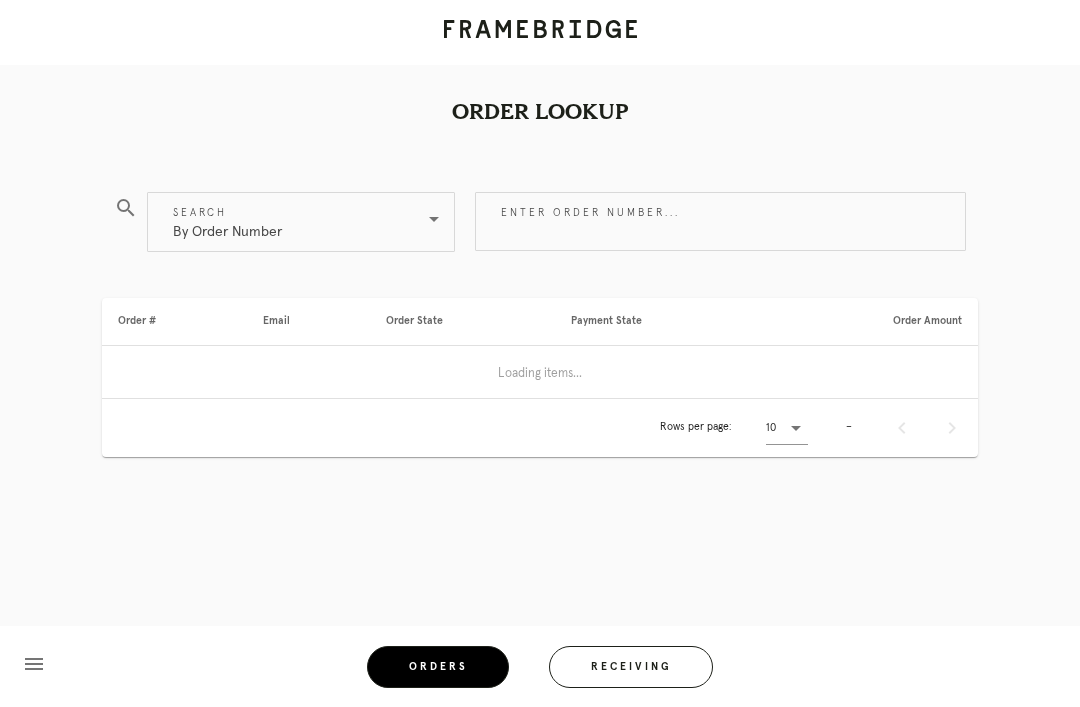click on "Receiving" at bounding box center (631, 667) 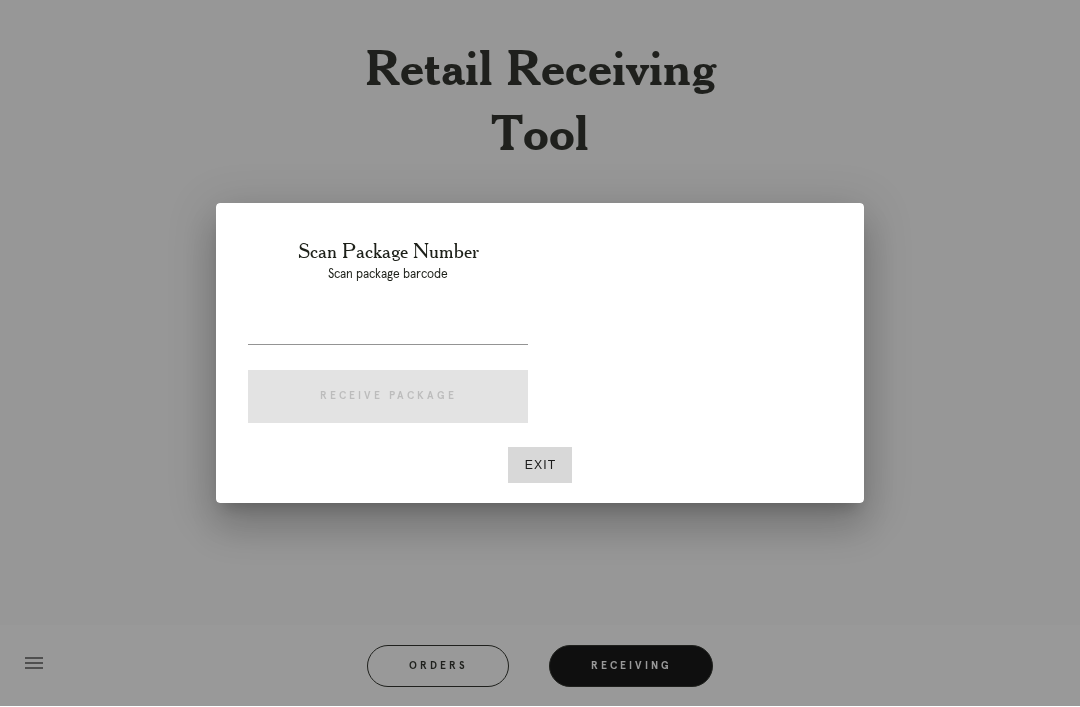 scroll, scrollTop: 64, scrollLeft: 0, axis: vertical 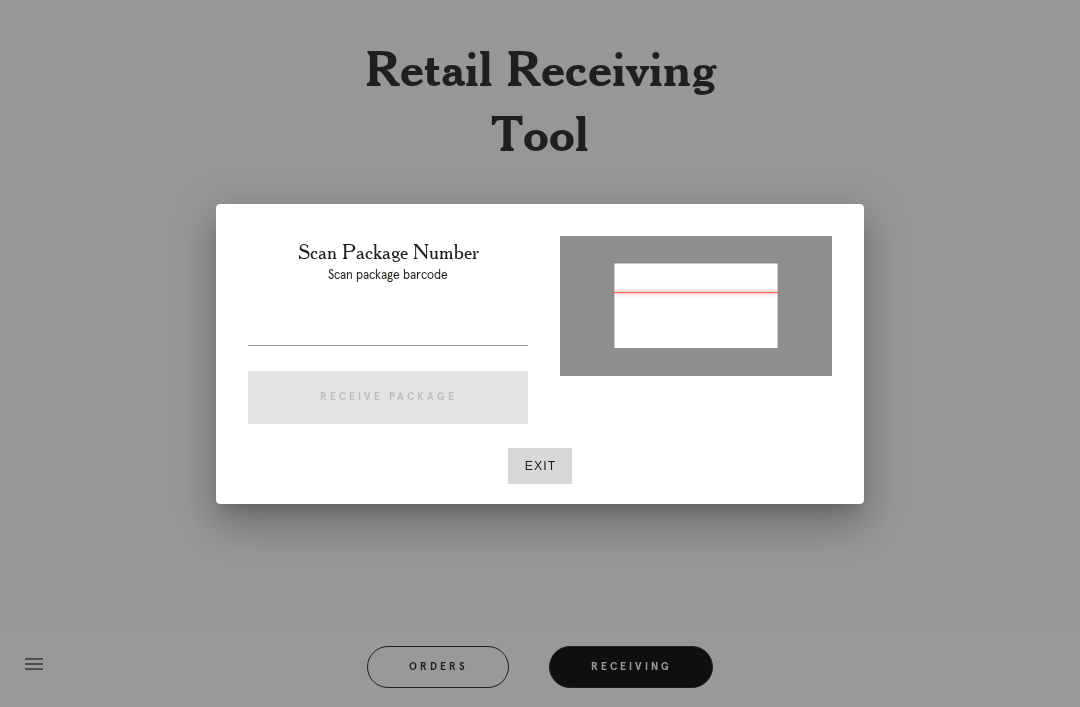 type on "P449082989111483" 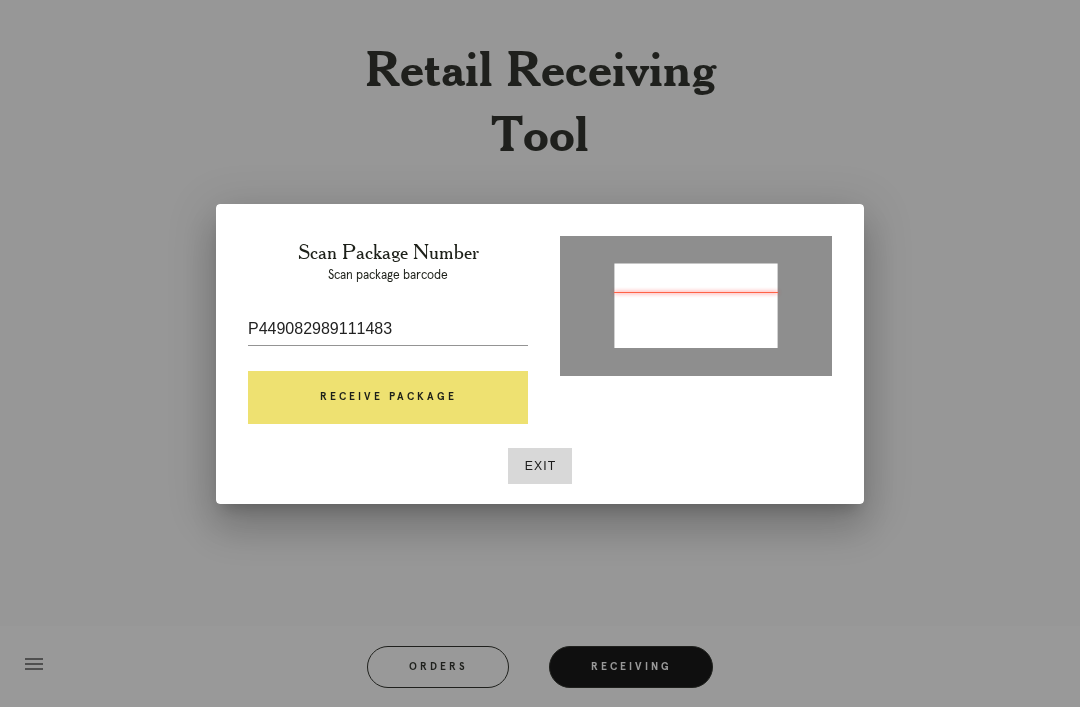 click on "Receive Package" at bounding box center [388, 398] 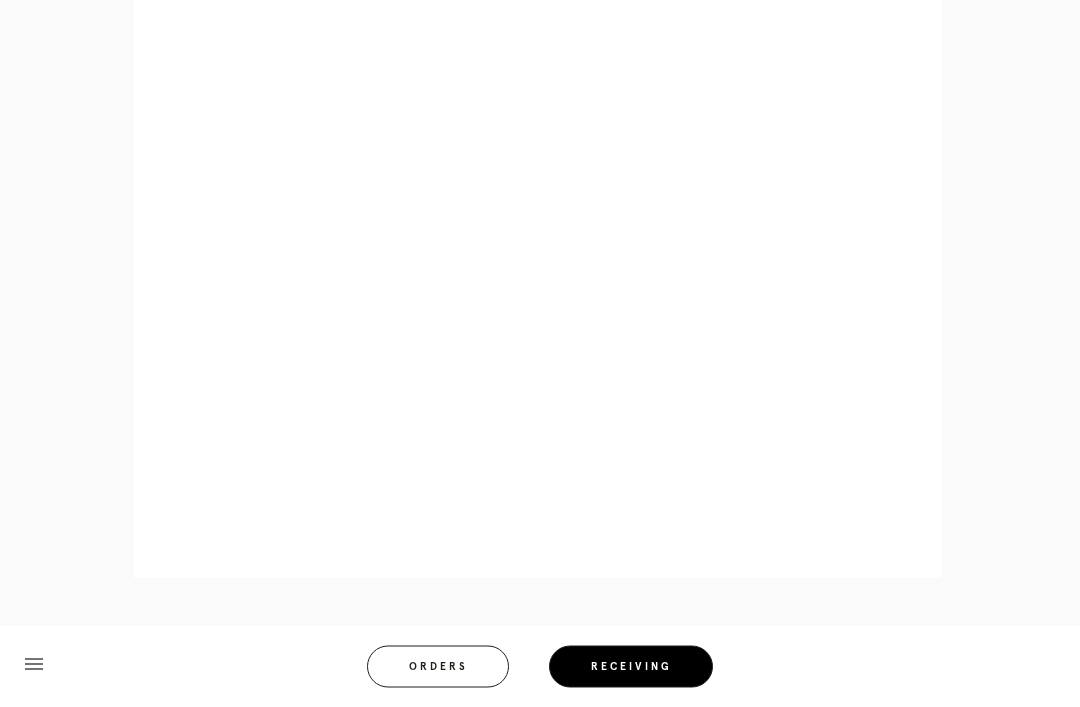 scroll, scrollTop: 1120, scrollLeft: 0, axis: vertical 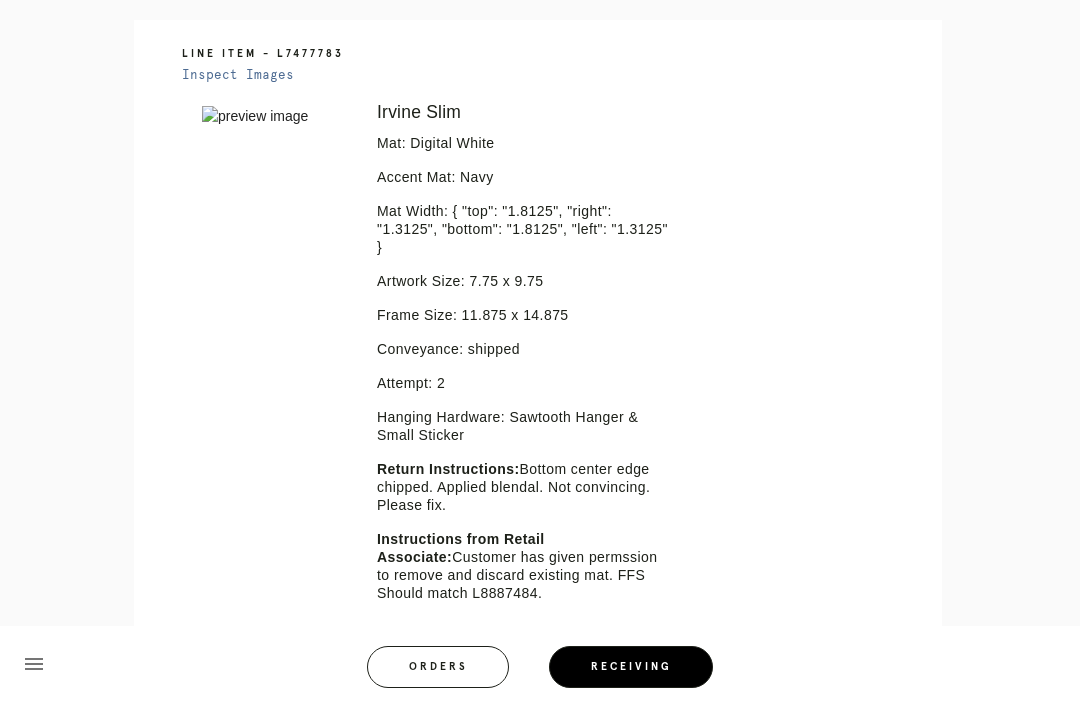 click on "Orders" at bounding box center [438, 667] 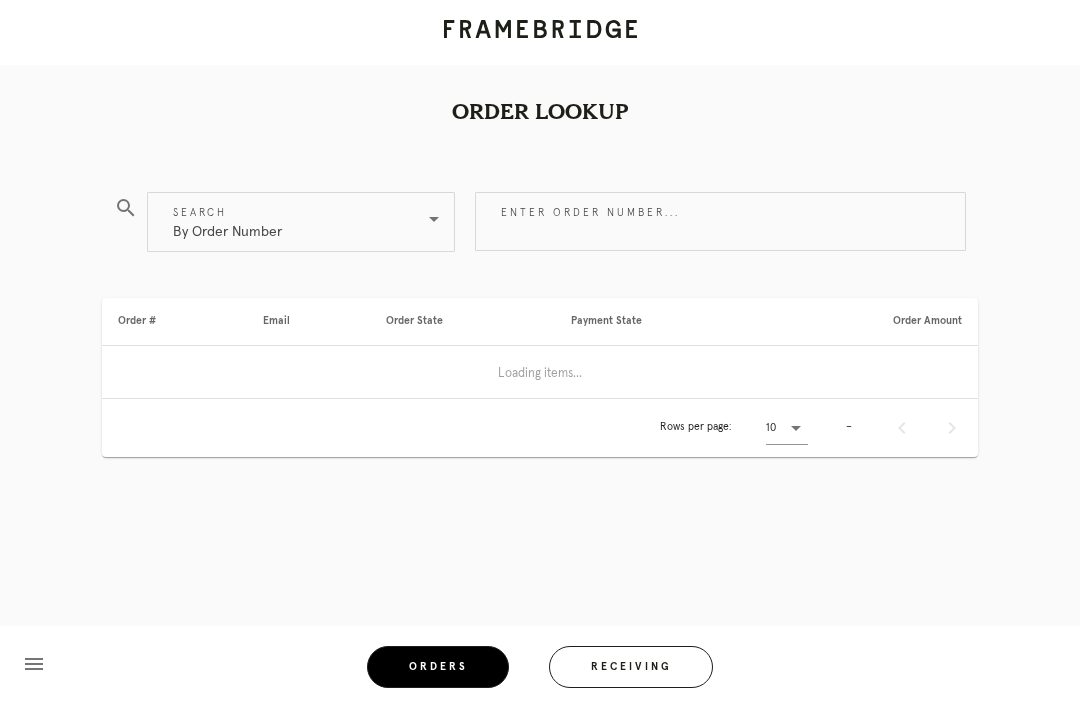 click on "Receiving" at bounding box center (631, 667) 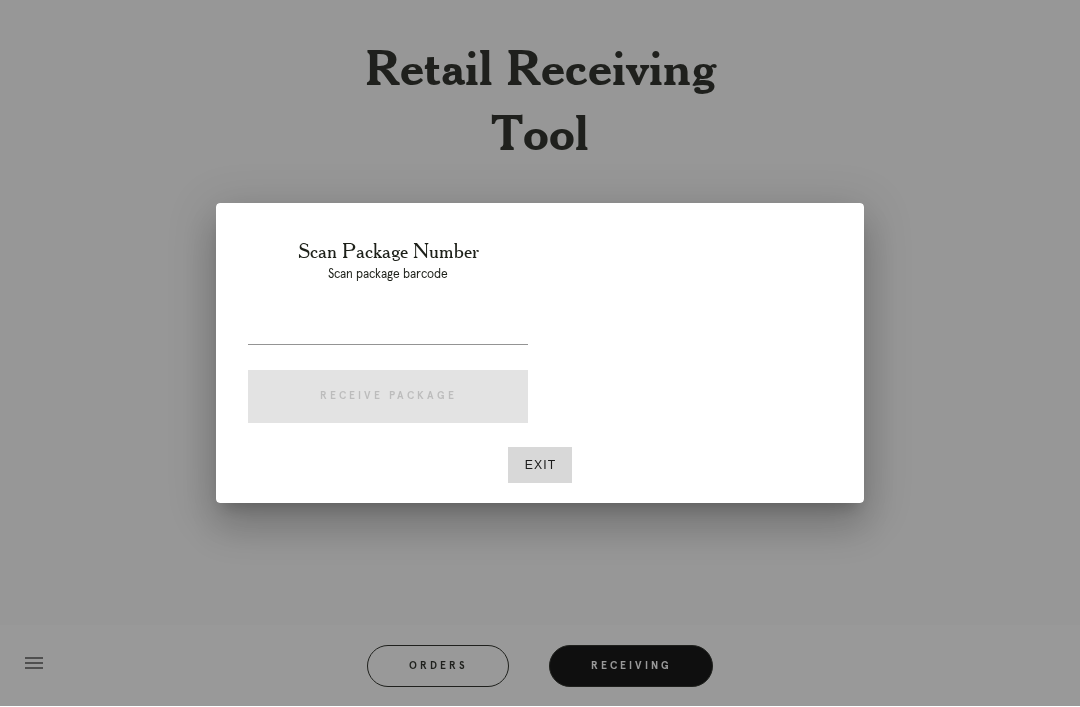scroll, scrollTop: 64, scrollLeft: 0, axis: vertical 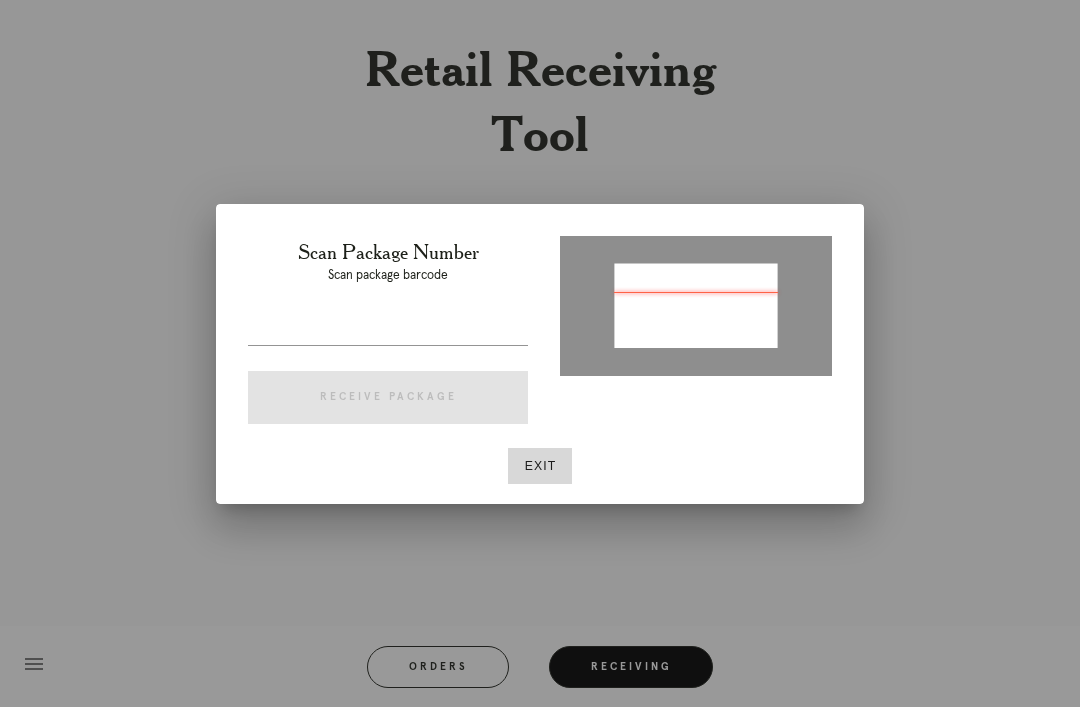 type on "P308052452852727" 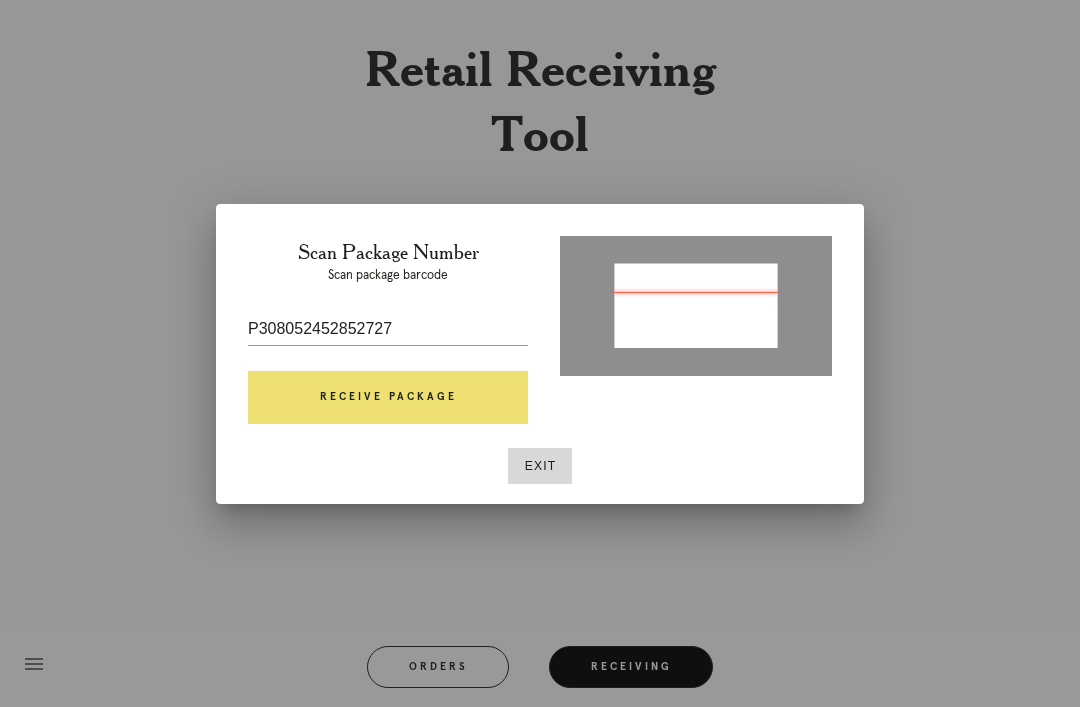 click on "Receive Package" at bounding box center [388, 398] 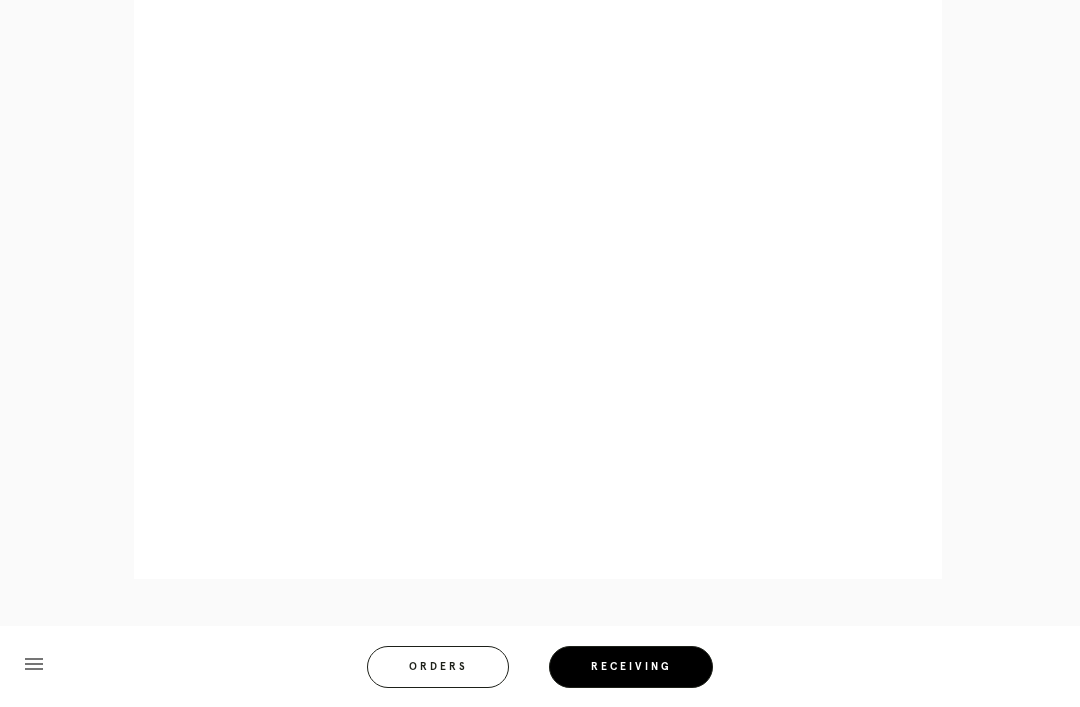 scroll, scrollTop: 928, scrollLeft: 0, axis: vertical 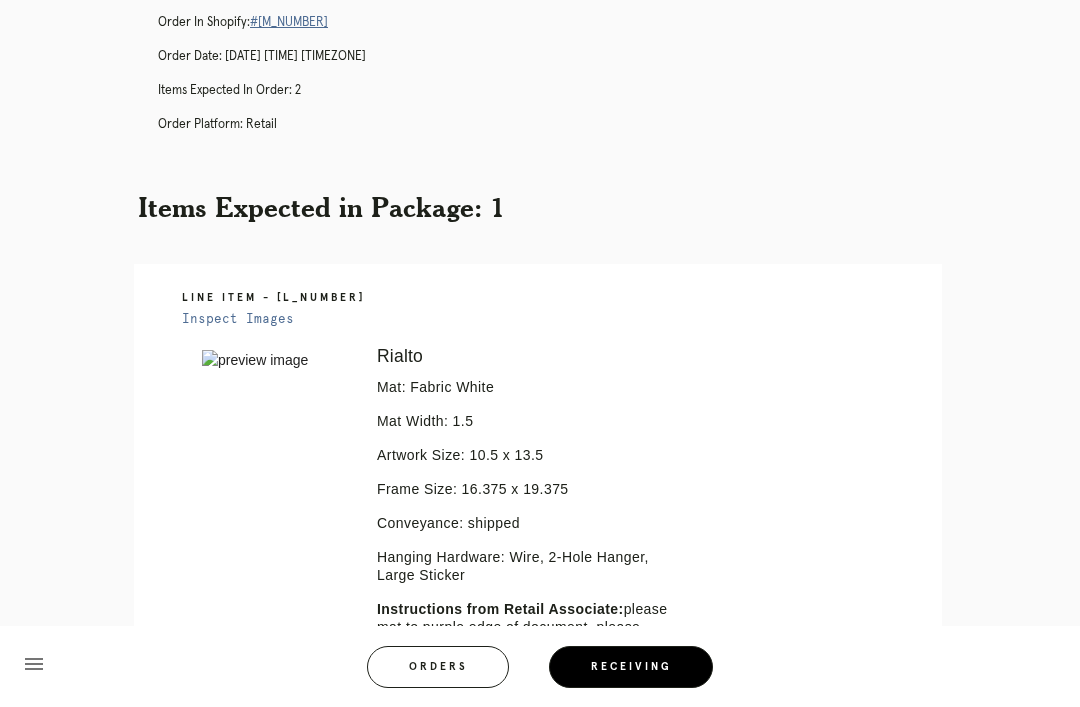 click at bounding box center [275, 360] 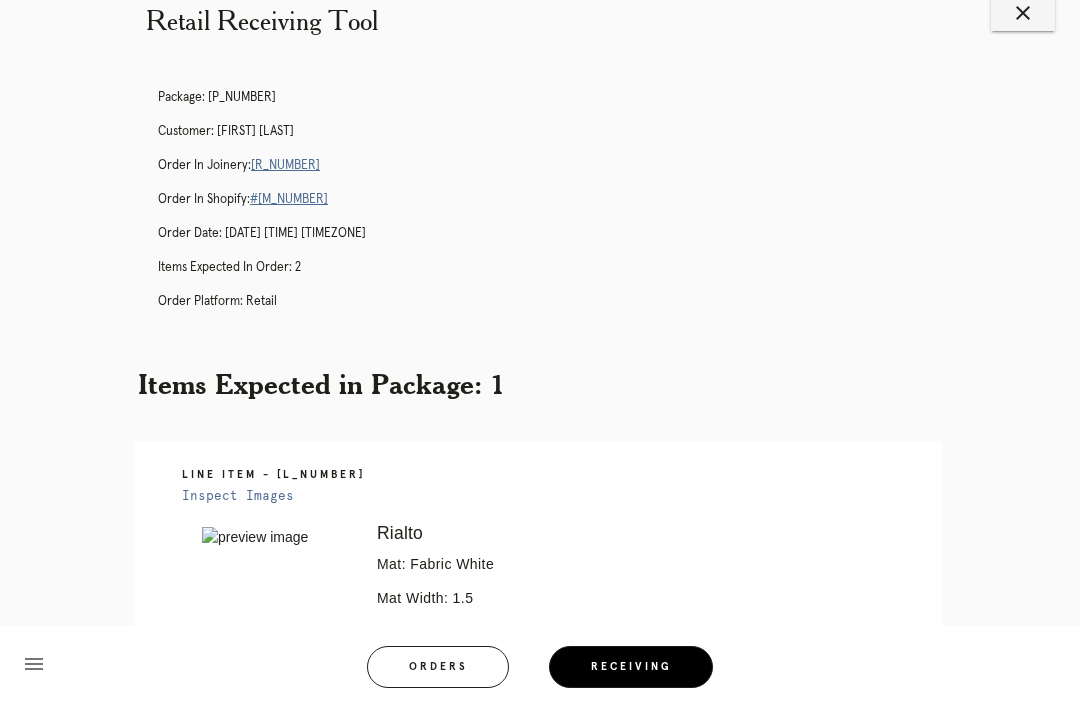 scroll, scrollTop: 7, scrollLeft: 0, axis: vertical 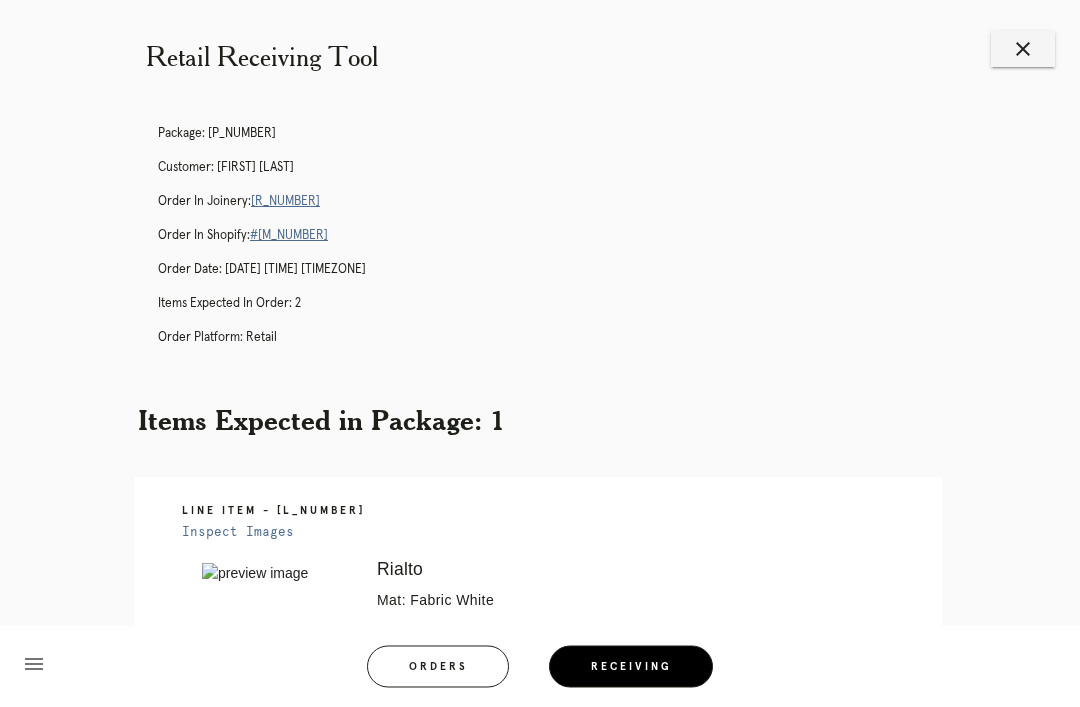 click on "R803419856" at bounding box center (285, 202) 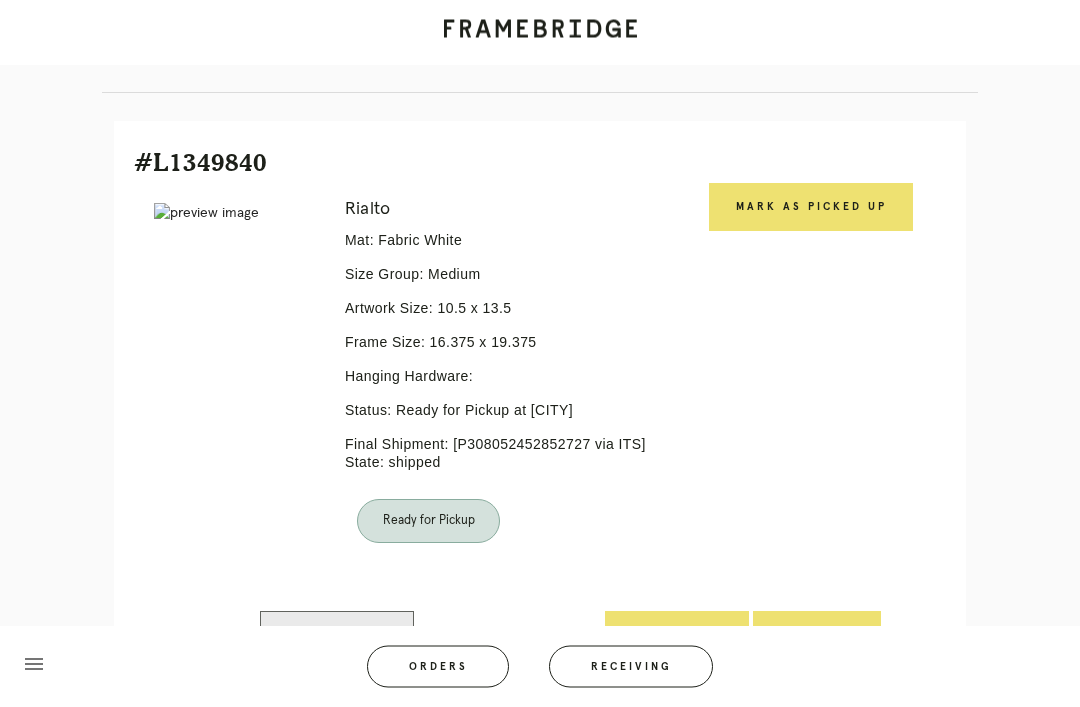 scroll, scrollTop: 420, scrollLeft: 0, axis: vertical 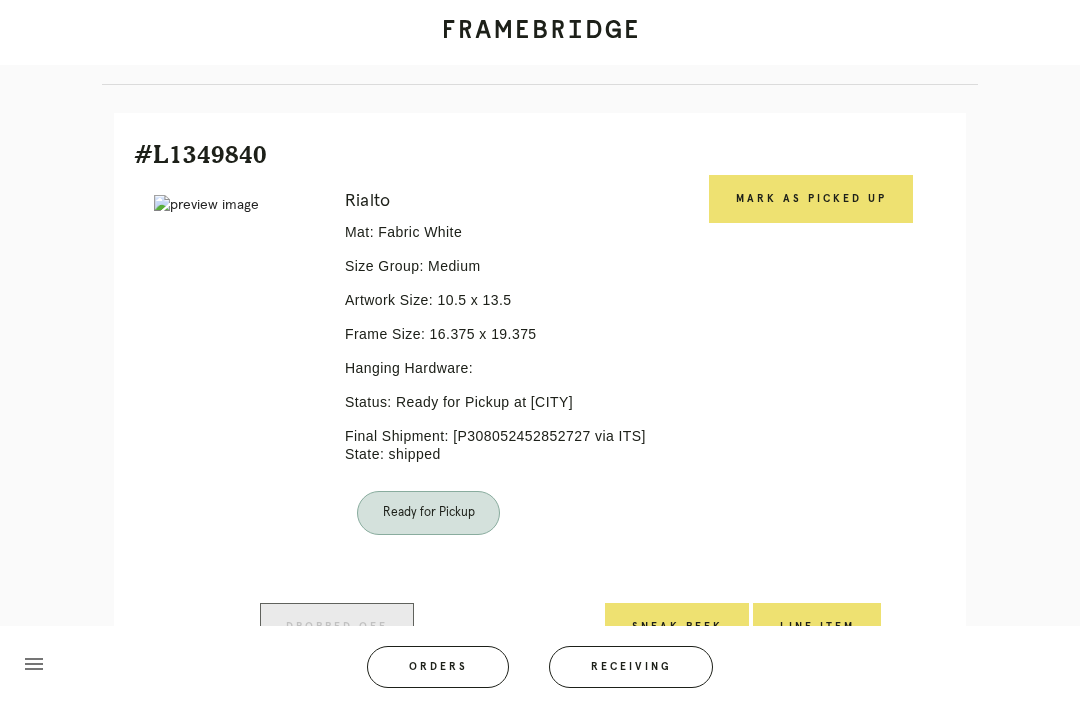 click on "Mark as Picked Up" at bounding box center (811, 199) 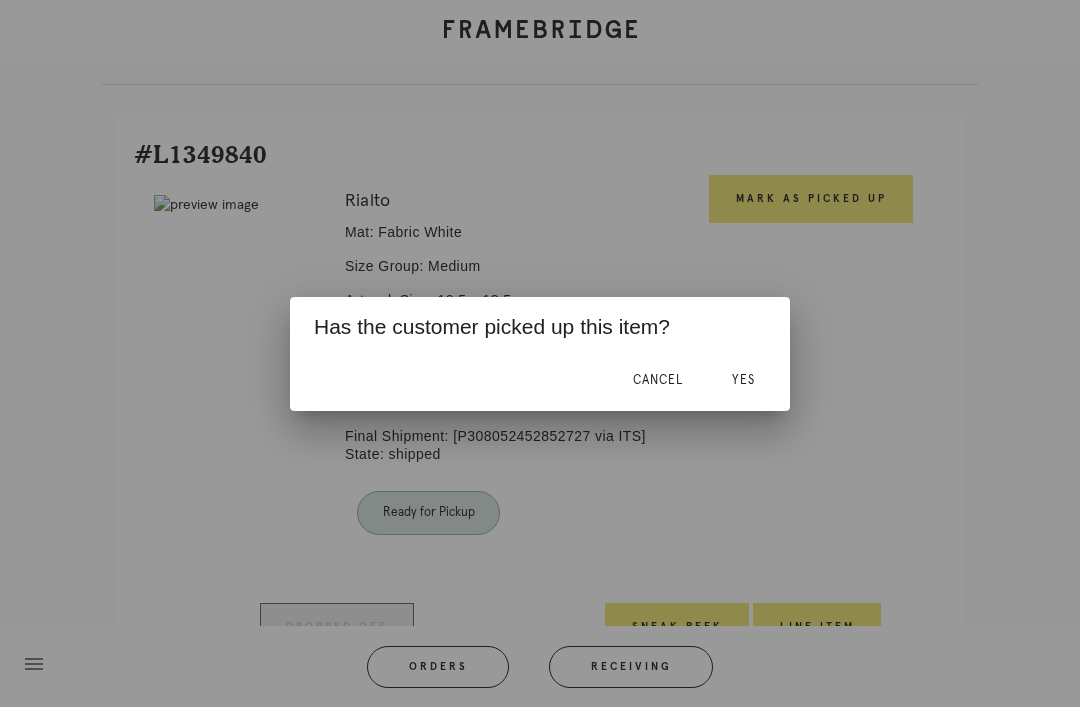 click on "Yes" at bounding box center (743, 381) 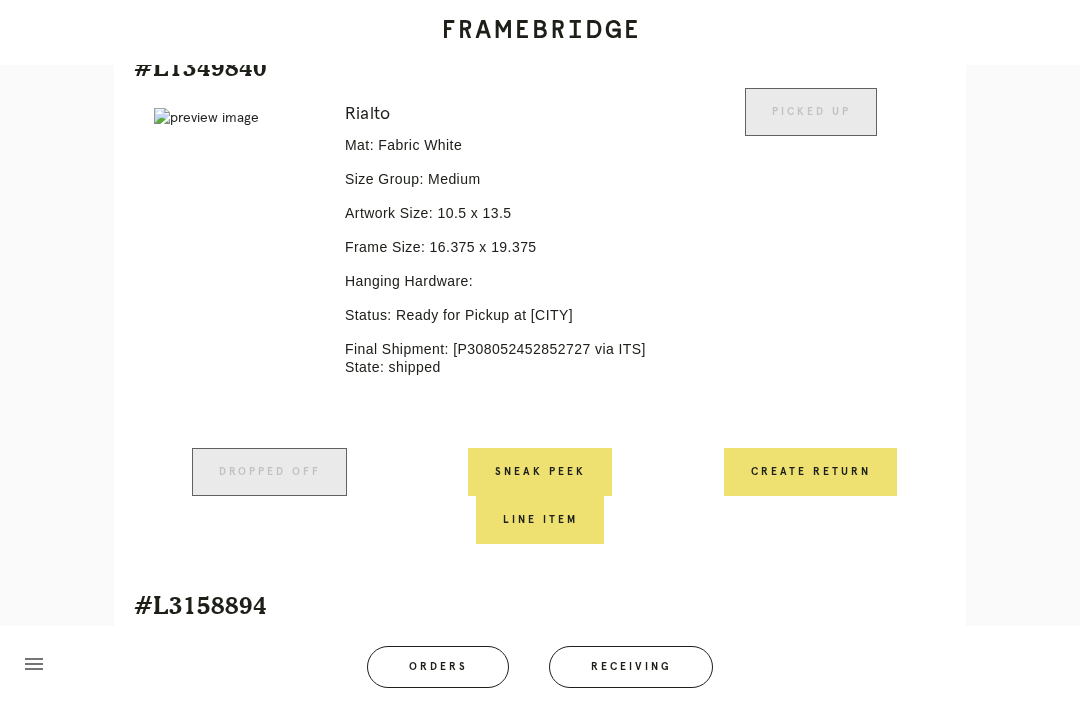 scroll, scrollTop: 487, scrollLeft: 0, axis: vertical 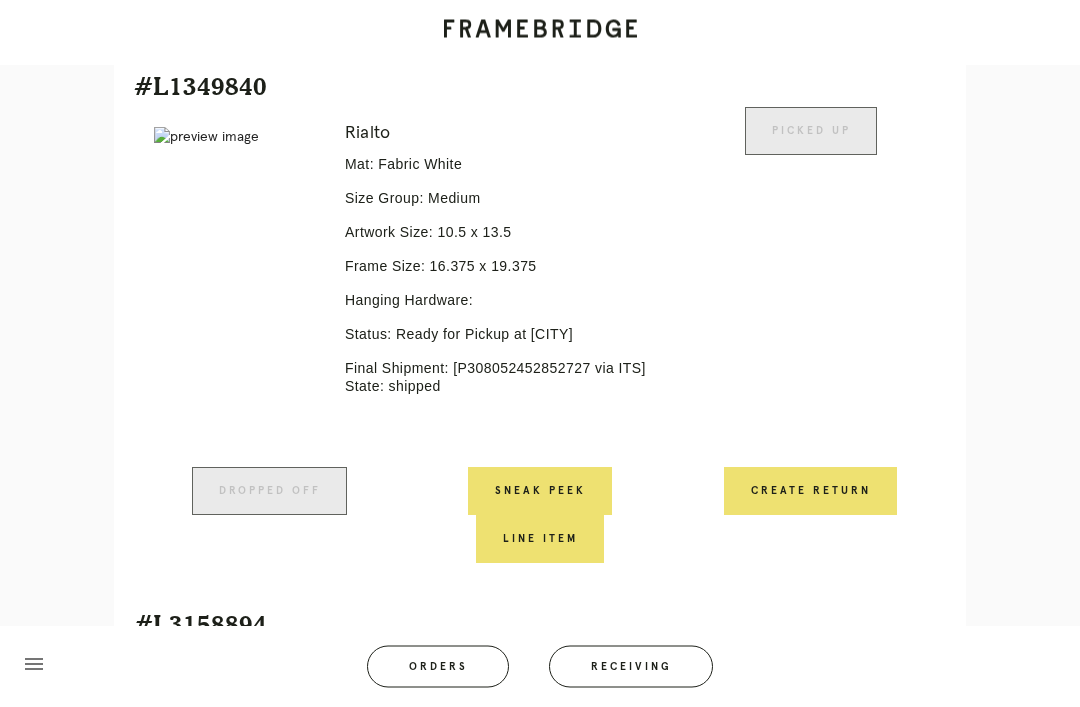 click on "Create Return" at bounding box center [810, 492] 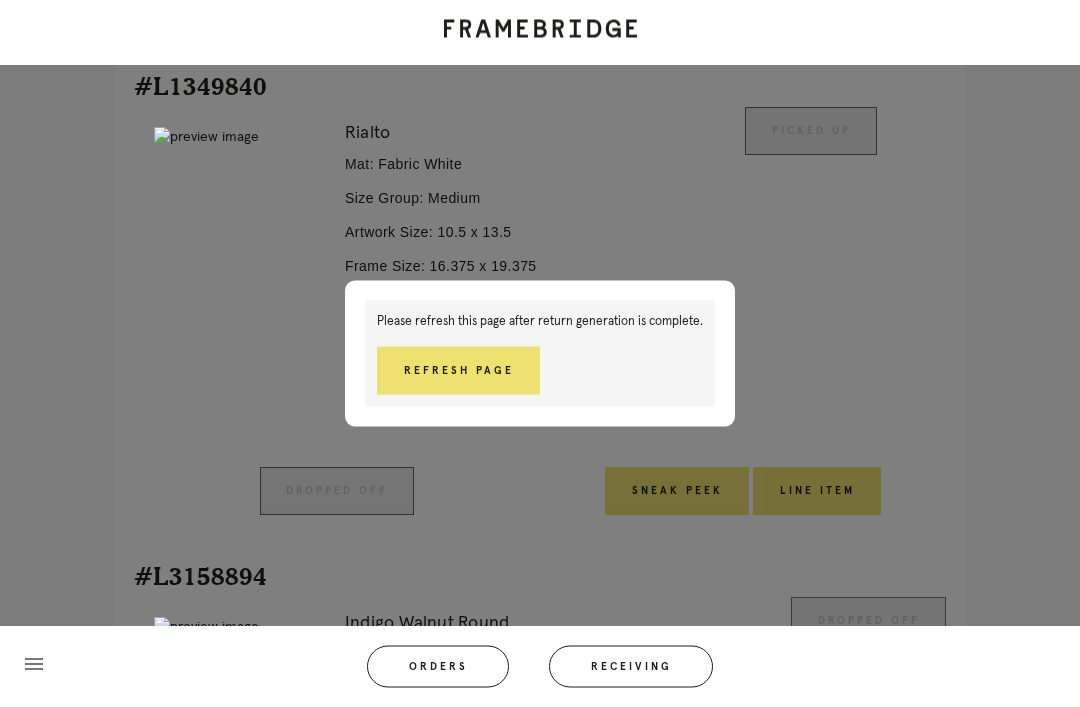 scroll, scrollTop: 520, scrollLeft: 0, axis: vertical 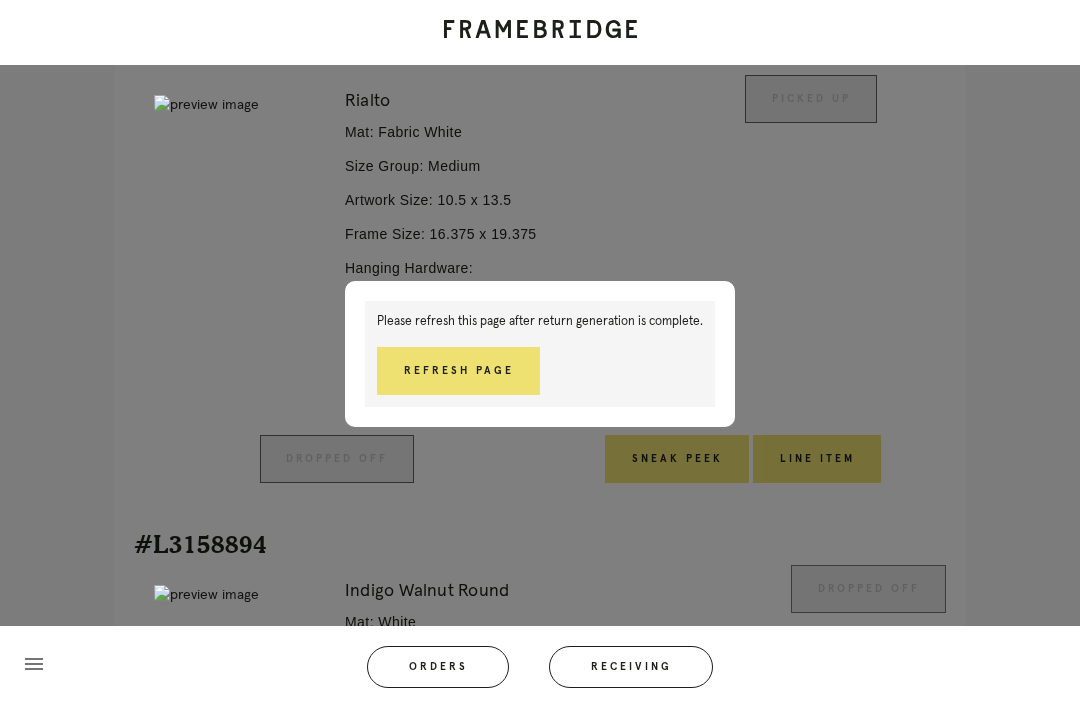 click on "Refresh Page" at bounding box center [458, 371] 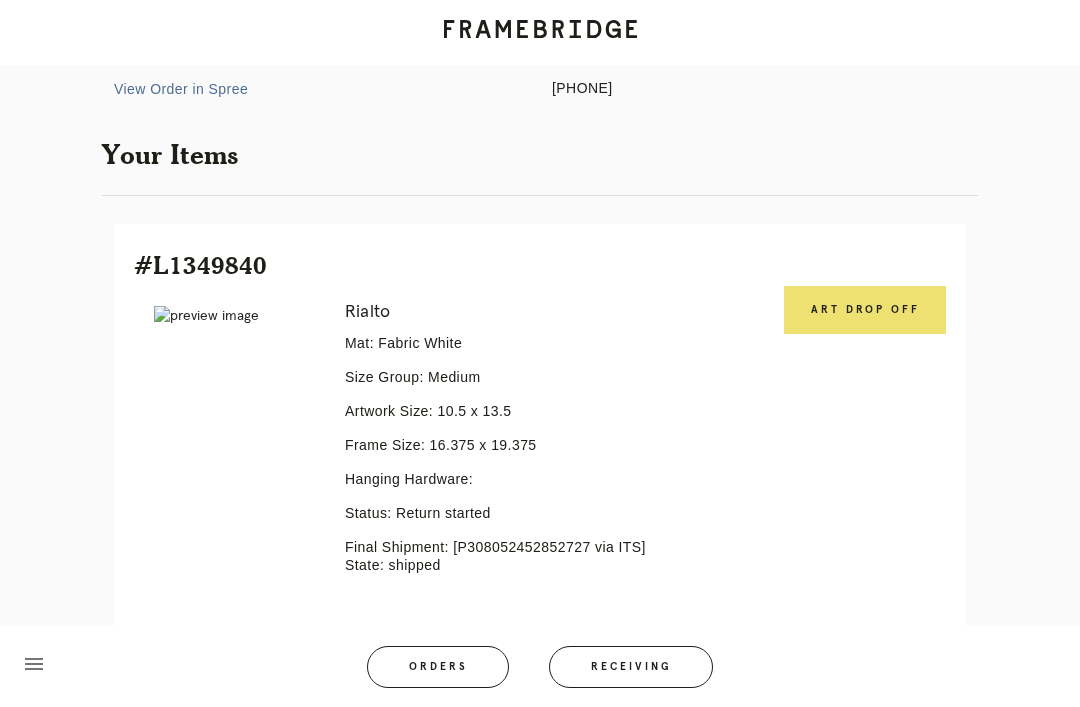 scroll, scrollTop: 319, scrollLeft: 0, axis: vertical 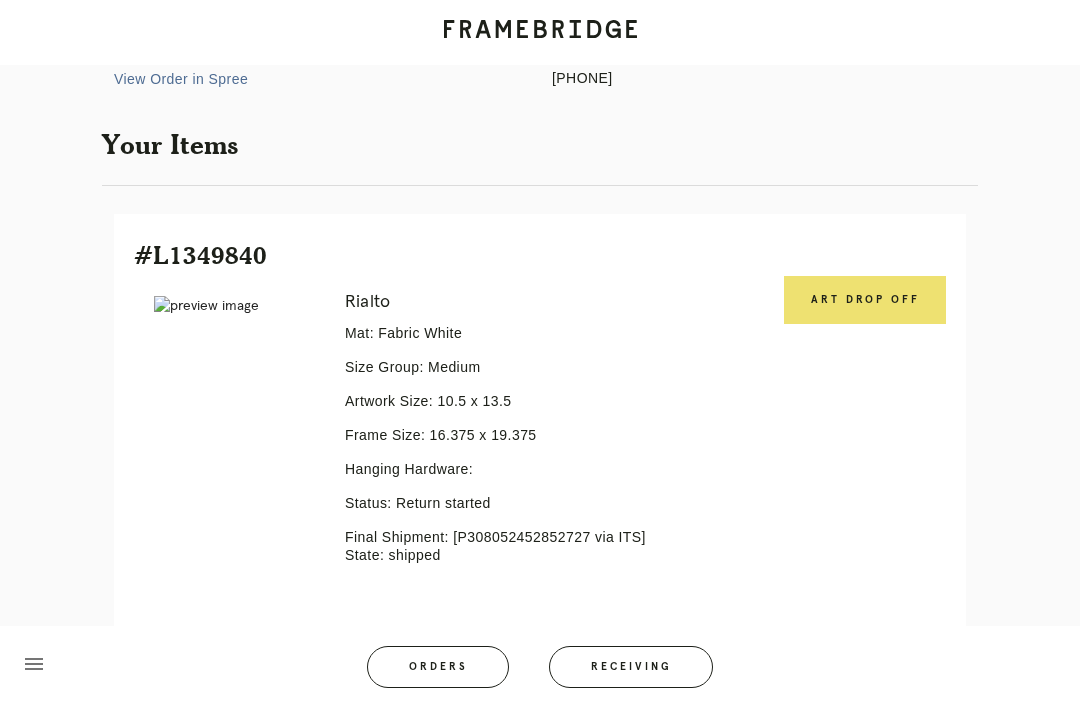 click on "Art drop off" at bounding box center [865, 300] 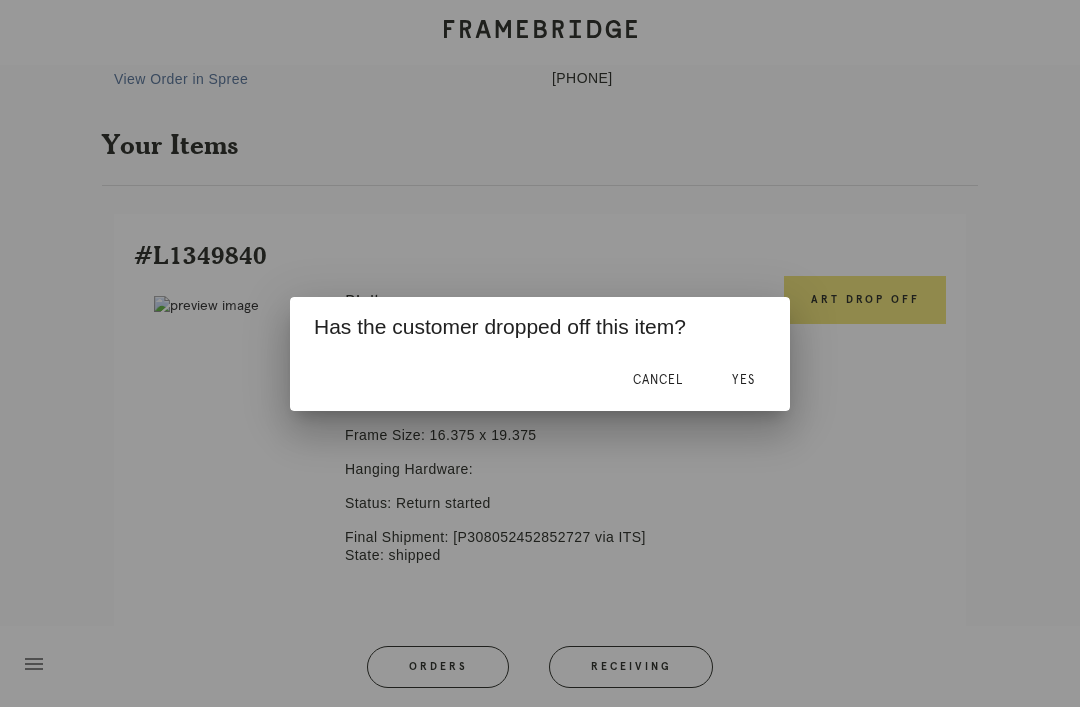 click on "Yes" at bounding box center (743, 381) 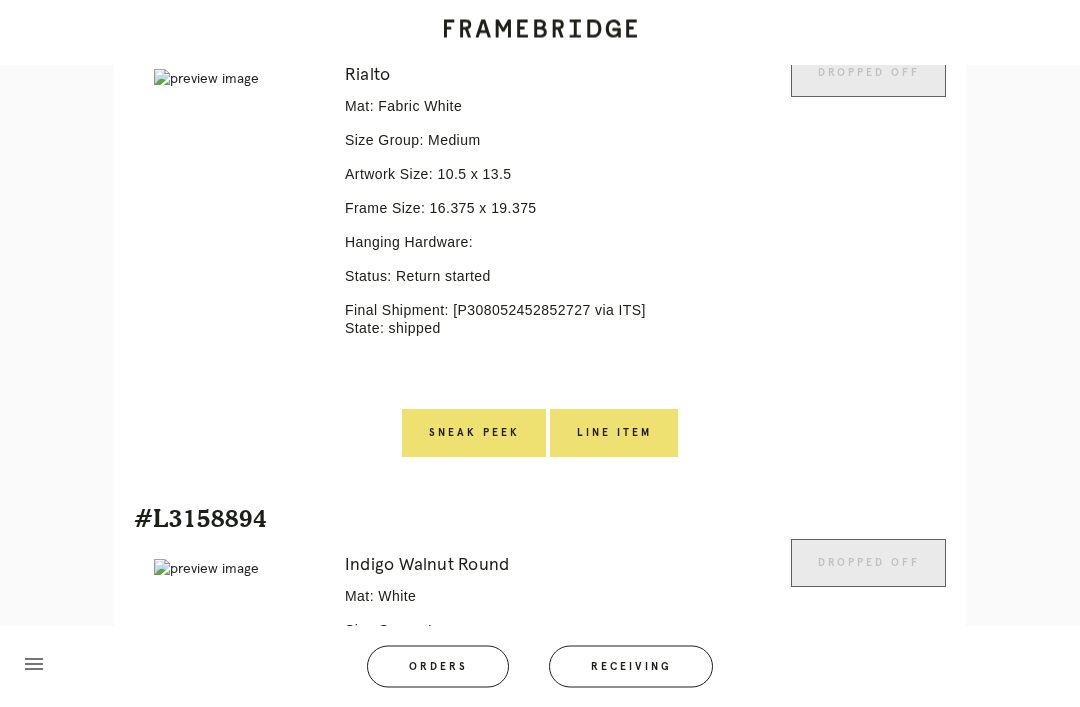 click on "Line Item" at bounding box center (614, 434) 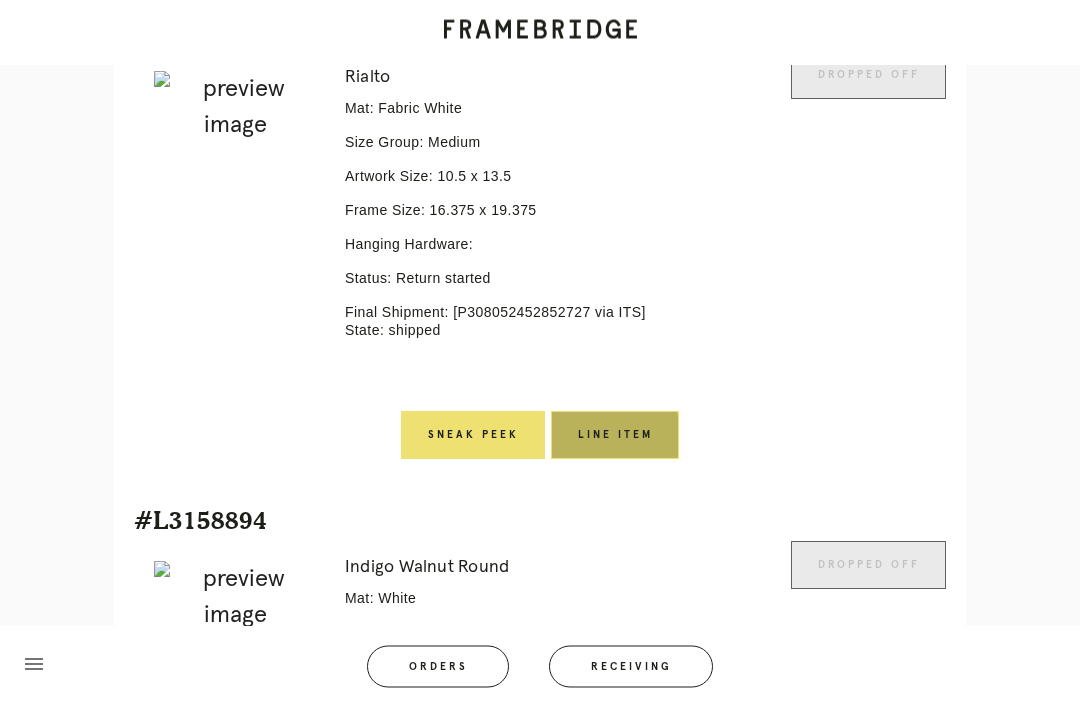 scroll, scrollTop: 546, scrollLeft: 0, axis: vertical 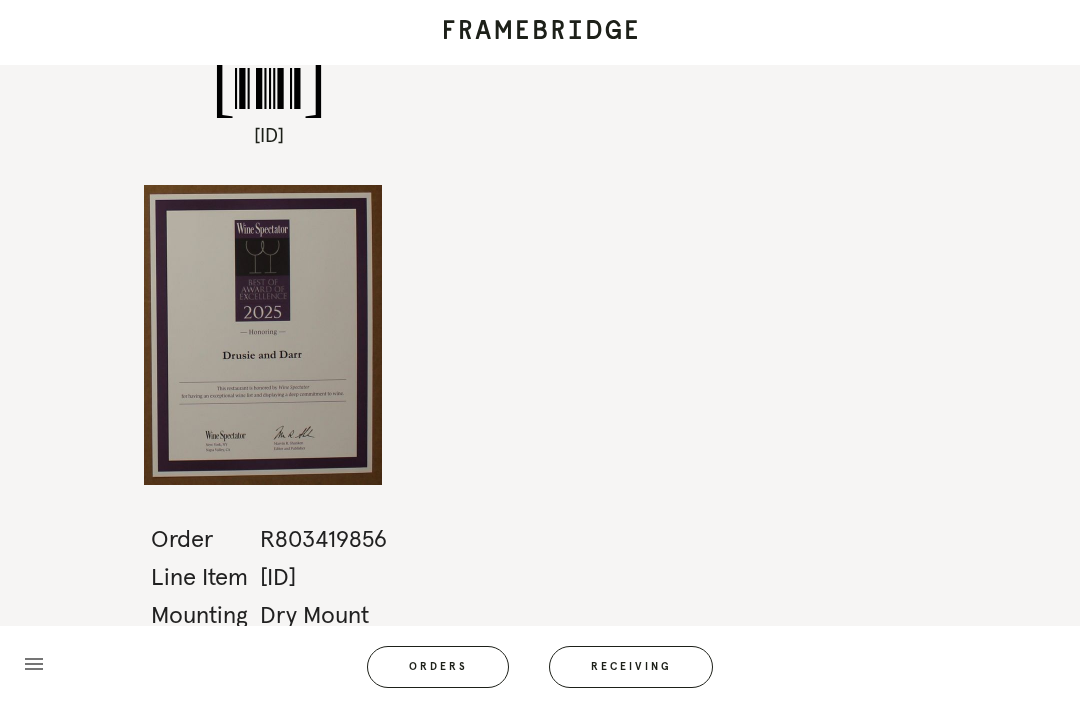 click on "Orders" at bounding box center (438, 667) 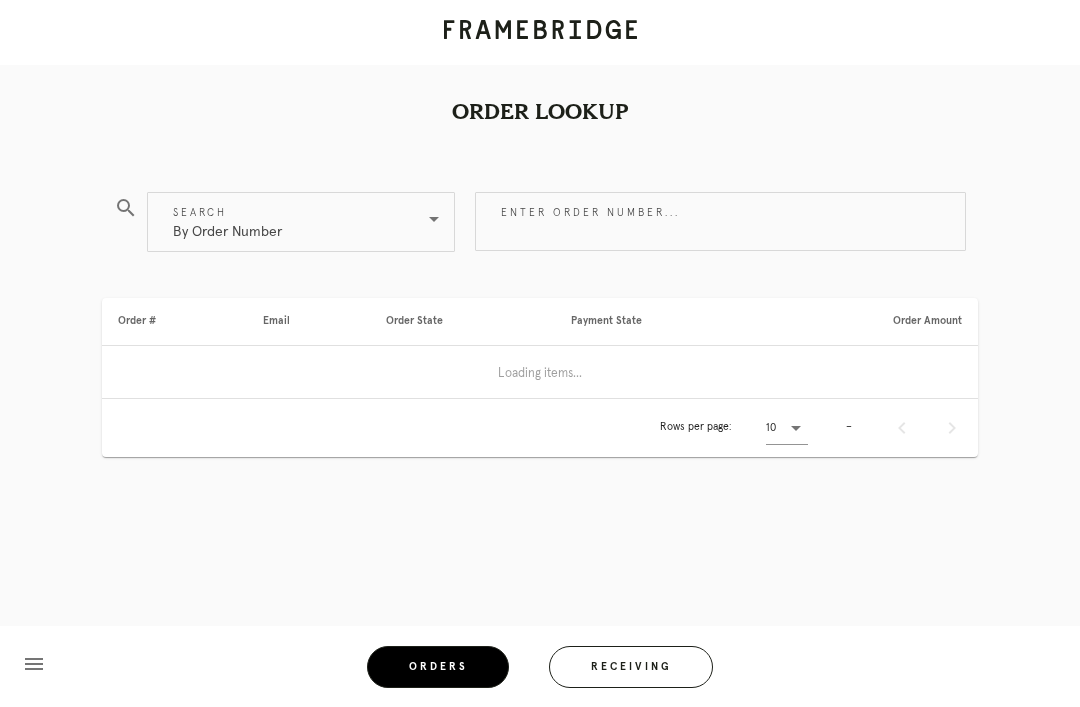 click on "Receiving" at bounding box center [631, 667] 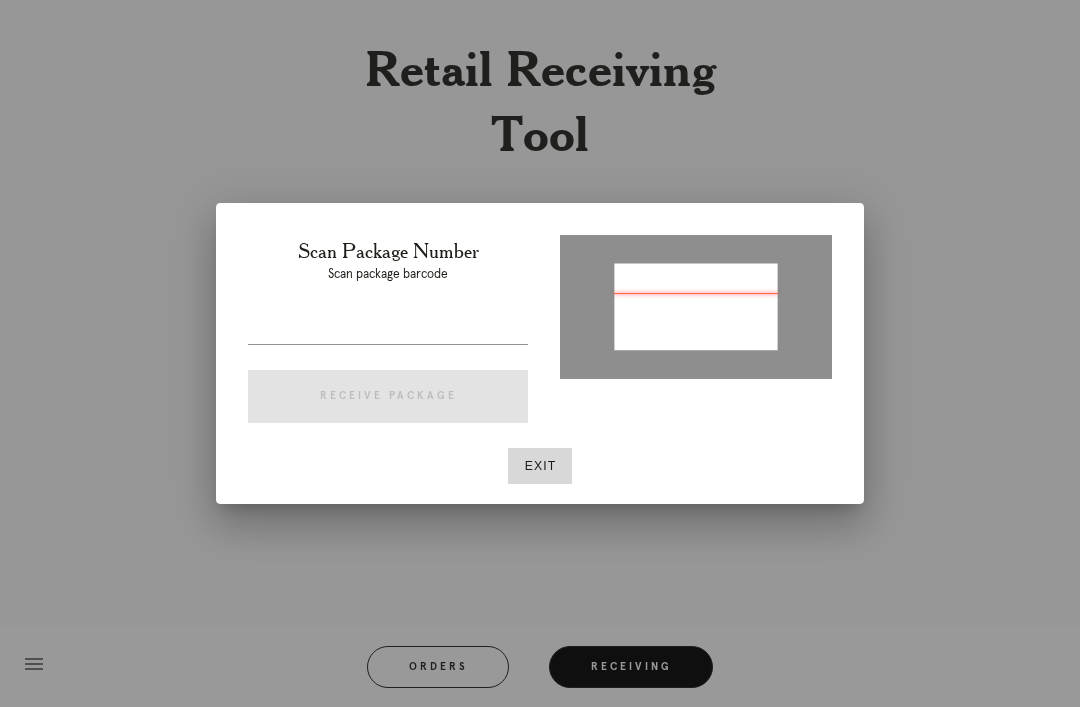 type on "P387297272208058" 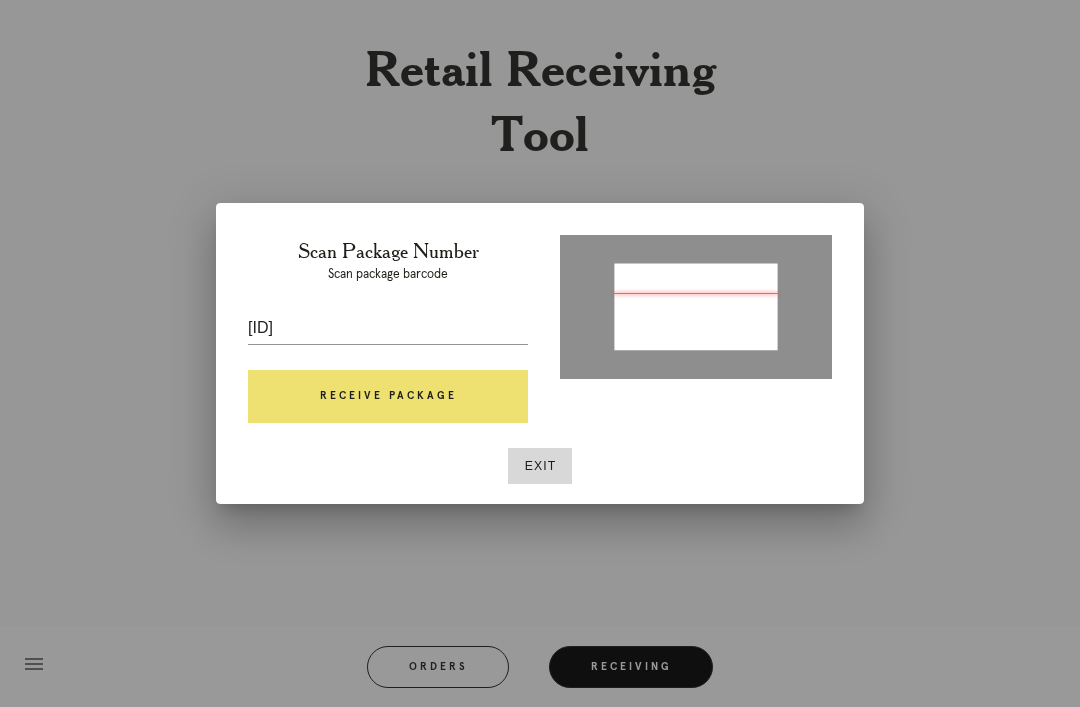 click on "Receive Package" at bounding box center [388, 397] 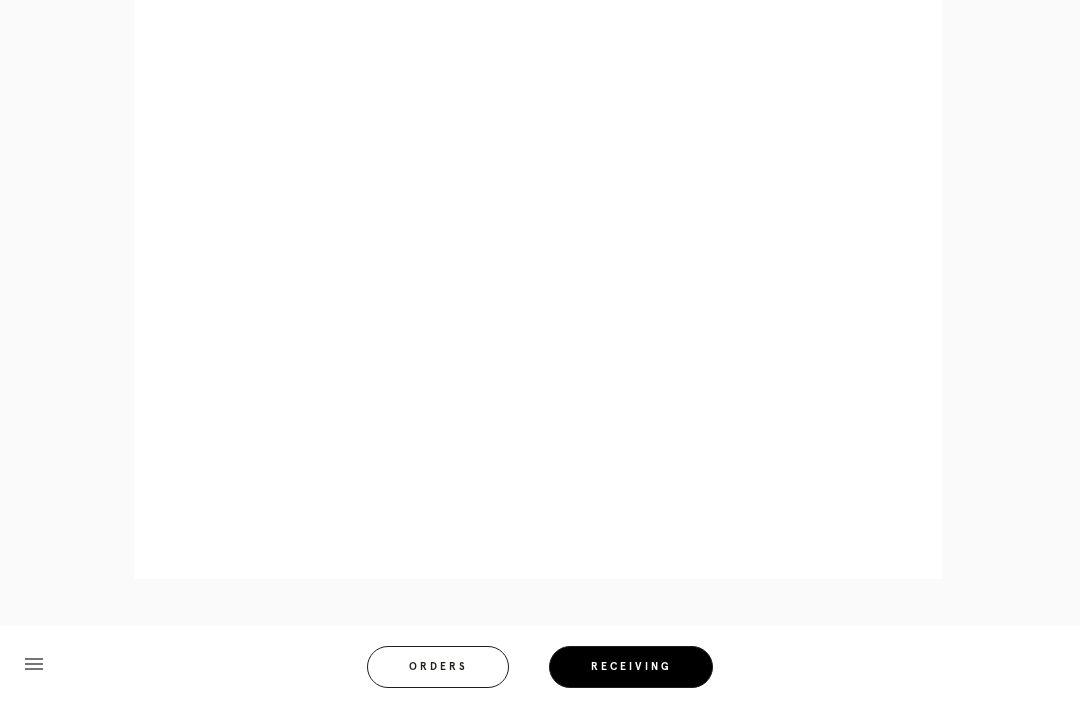 scroll, scrollTop: 872, scrollLeft: 0, axis: vertical 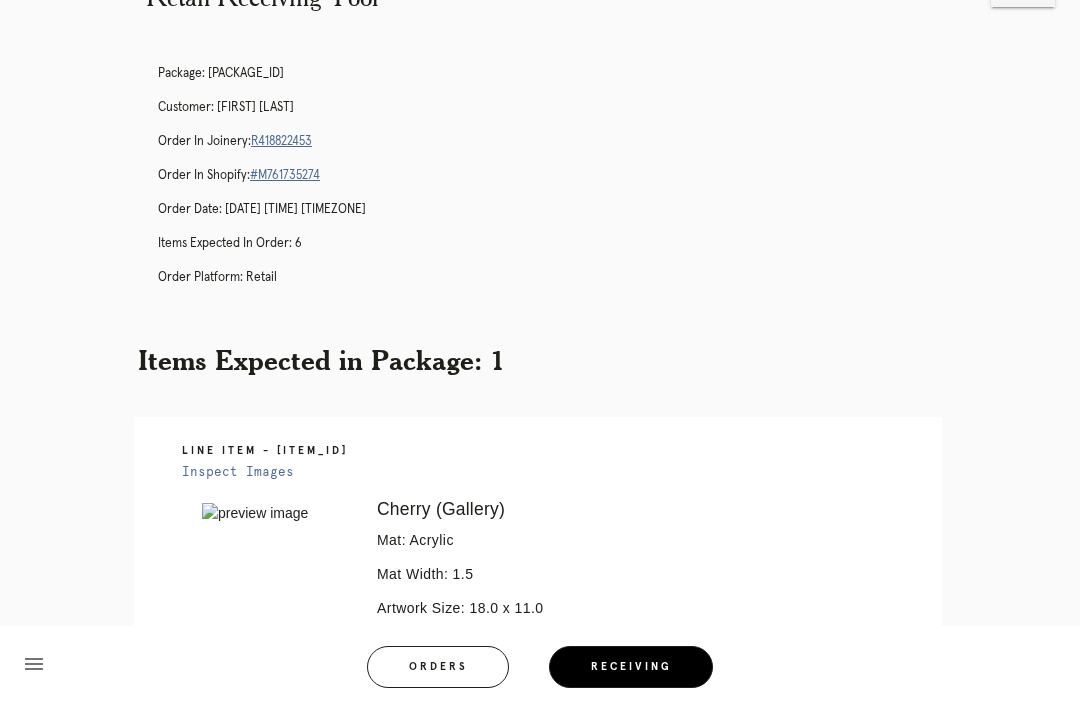 click on "Orders" at bounding box center [438, 667] 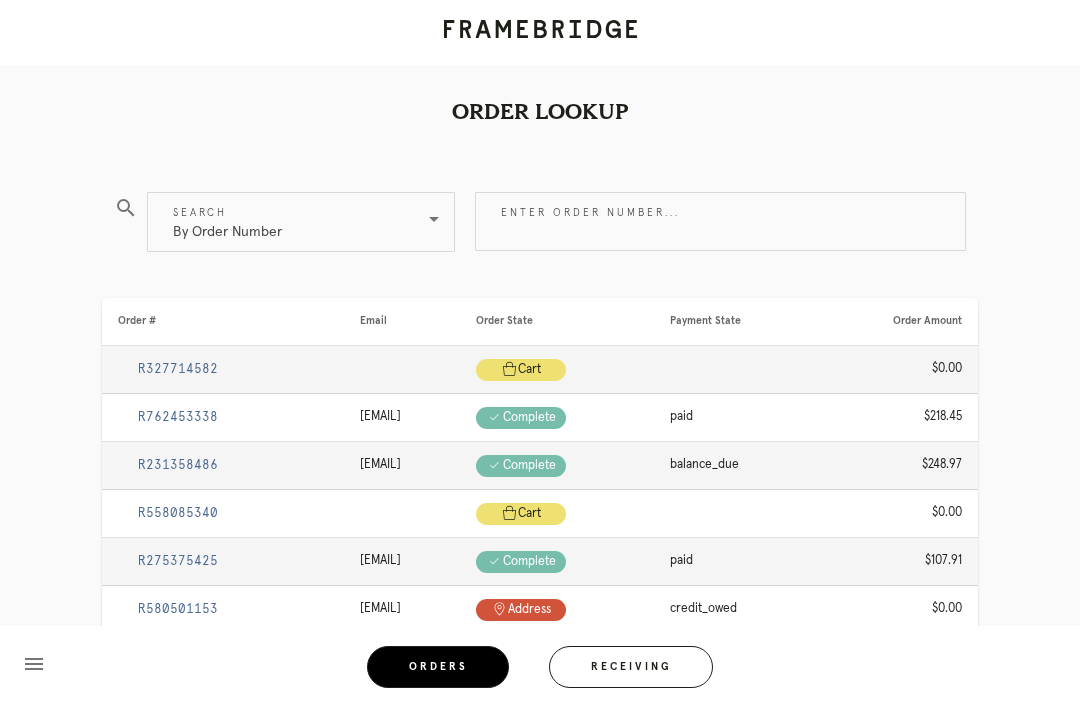 click on "Receiving" at bounding box center (631, 667) 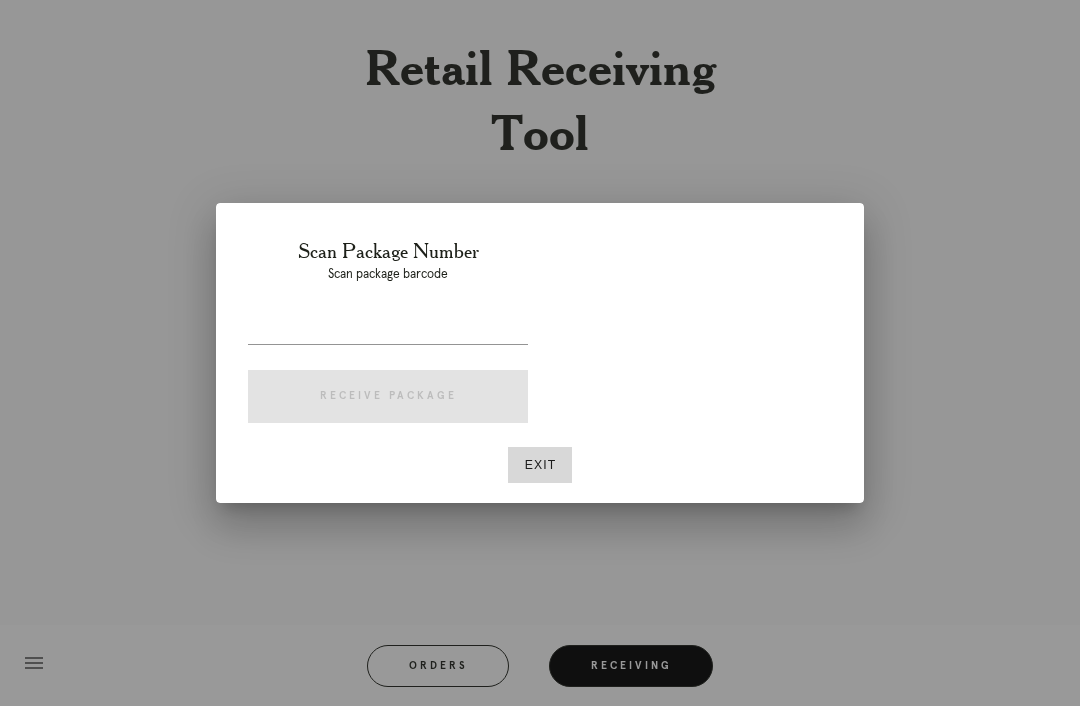 scroll, scrollTop: 64, scrollLeft: 0, axis: vertical 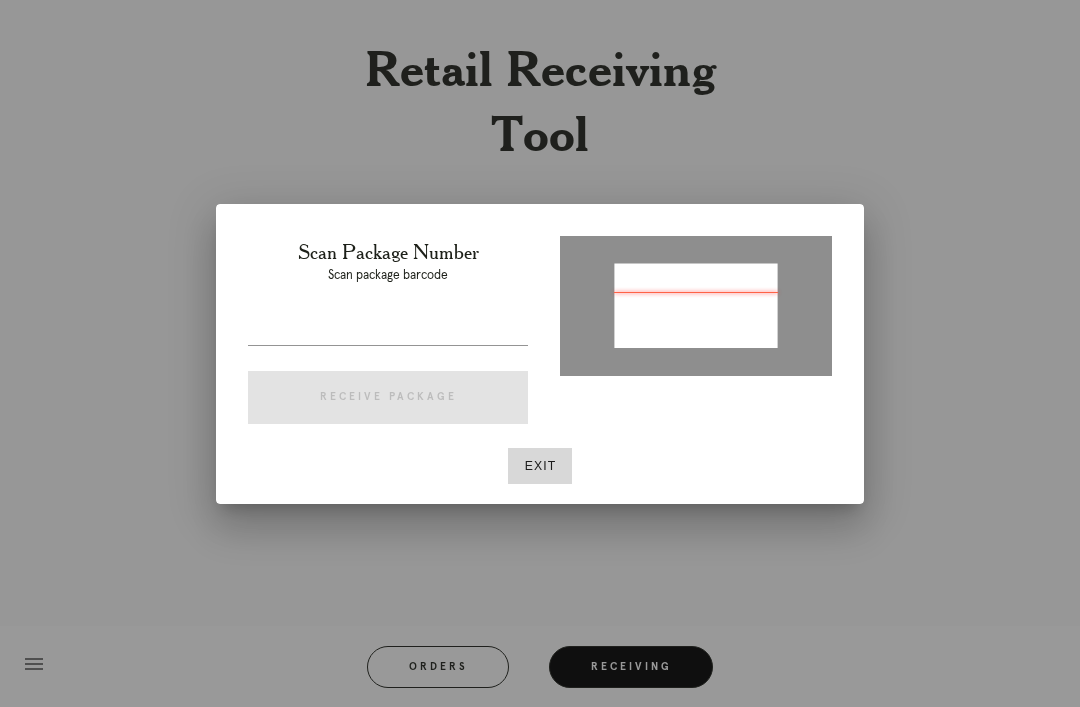 type on "[TRACKING_NUMBER]" 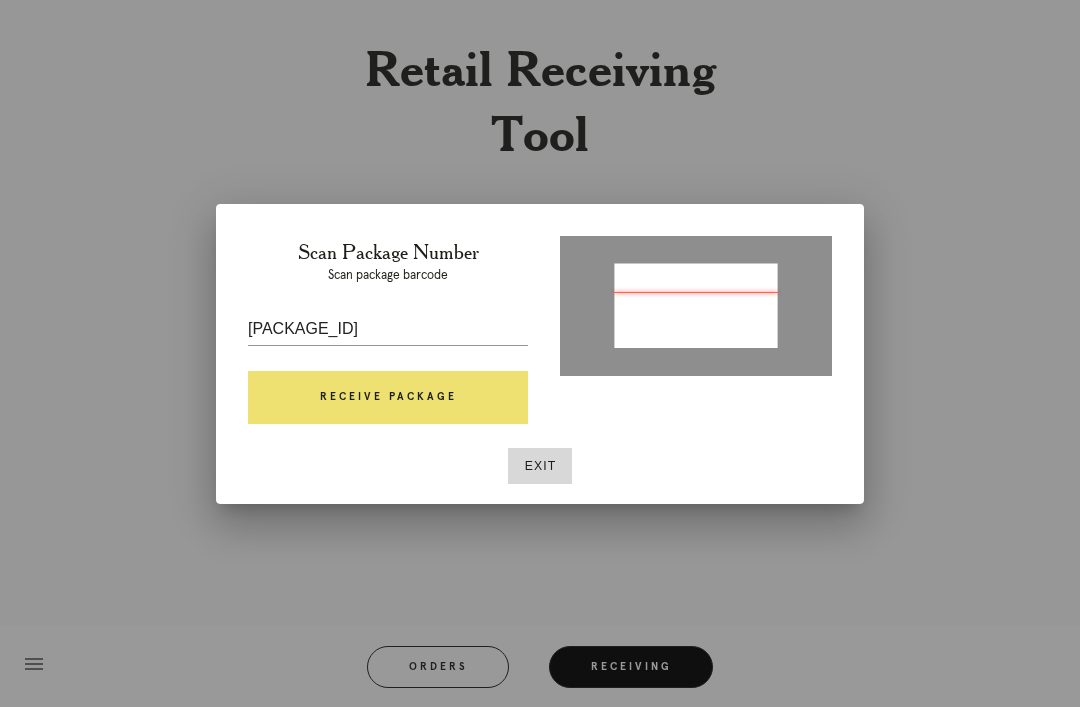 click on "Receive Package" at bounding box center [388, 398] 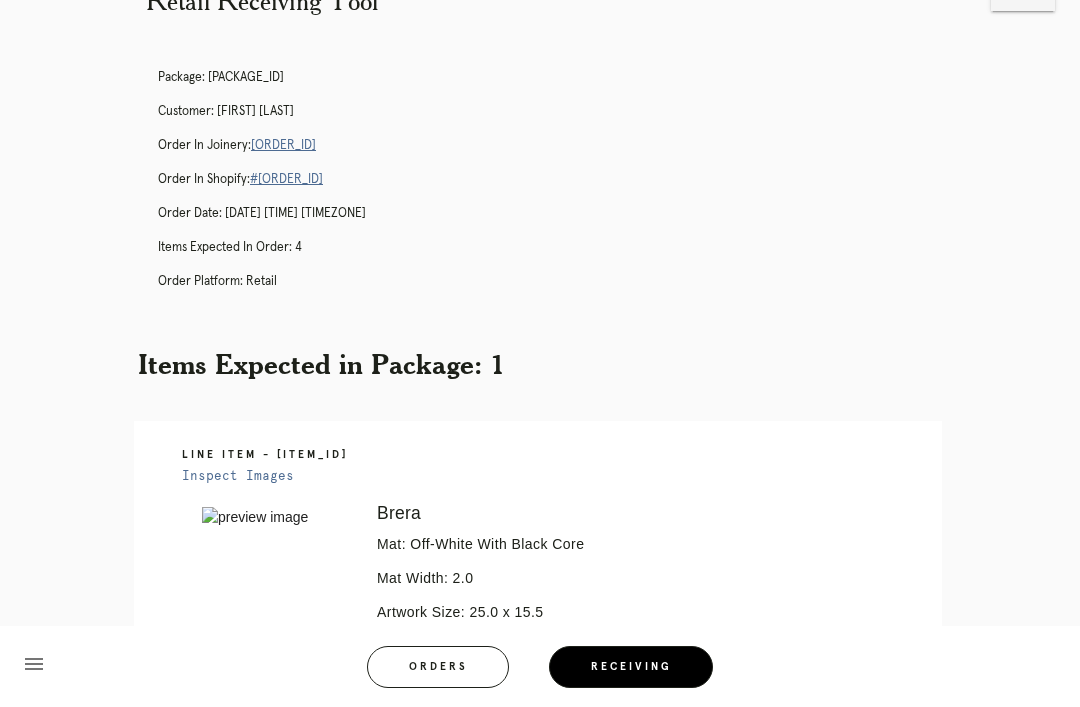 click on "menu
Orders
Receiving
Logged in as:   jenna.dimartino@framebridge.com   Nashville
Logout" at bounding box center [540, 673] 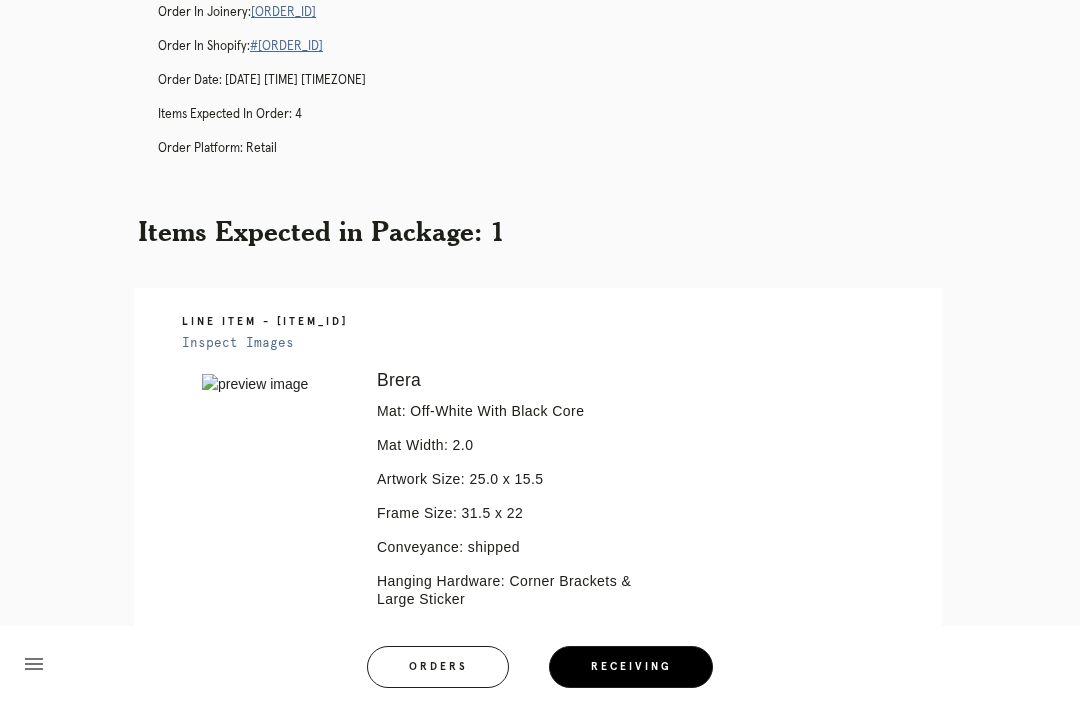 scroll, scrollTop: 452, scrollLeft: 0, axis: vertical 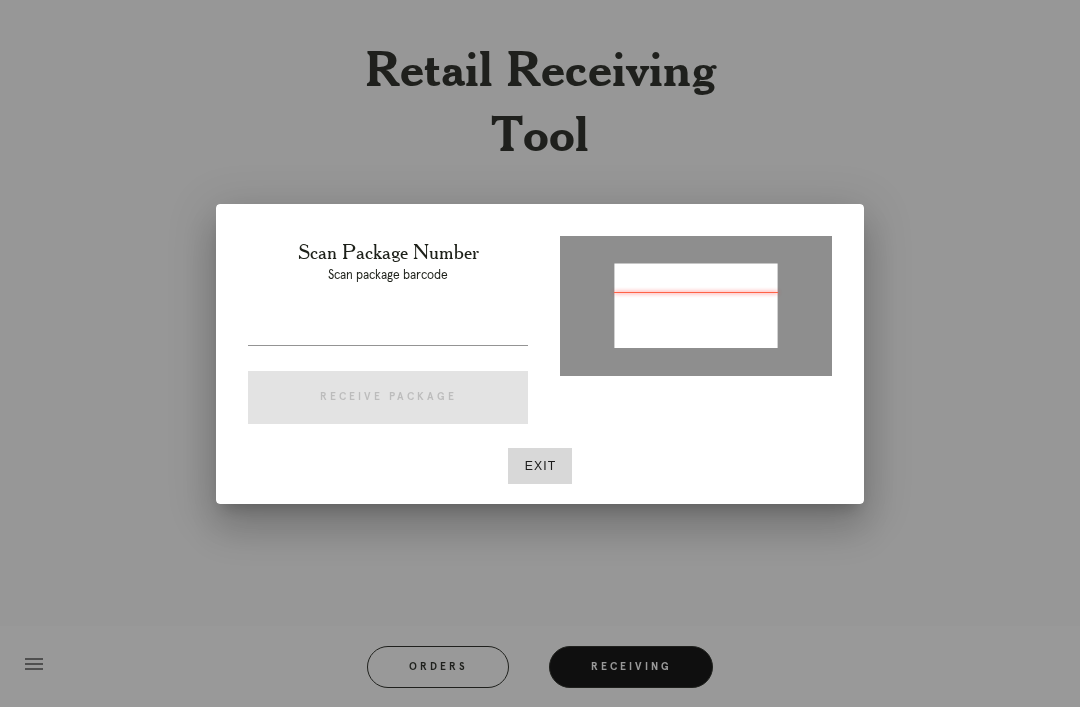 type on "P317723431205353" 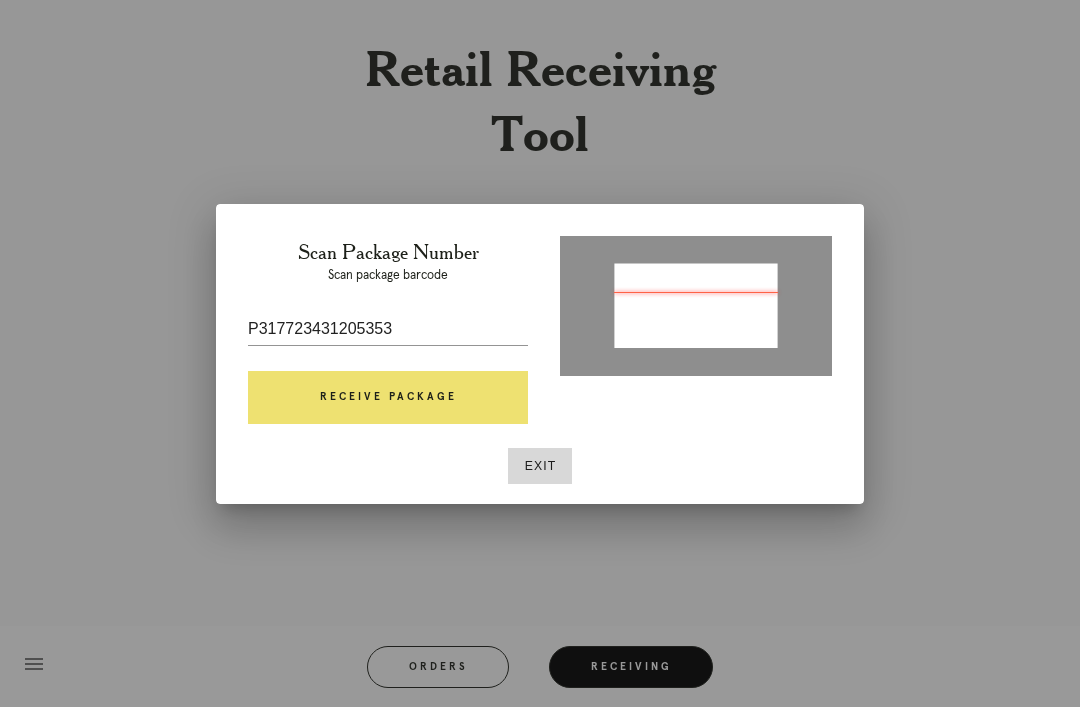 click on "Receive Package" at bounding box center [388, 398] 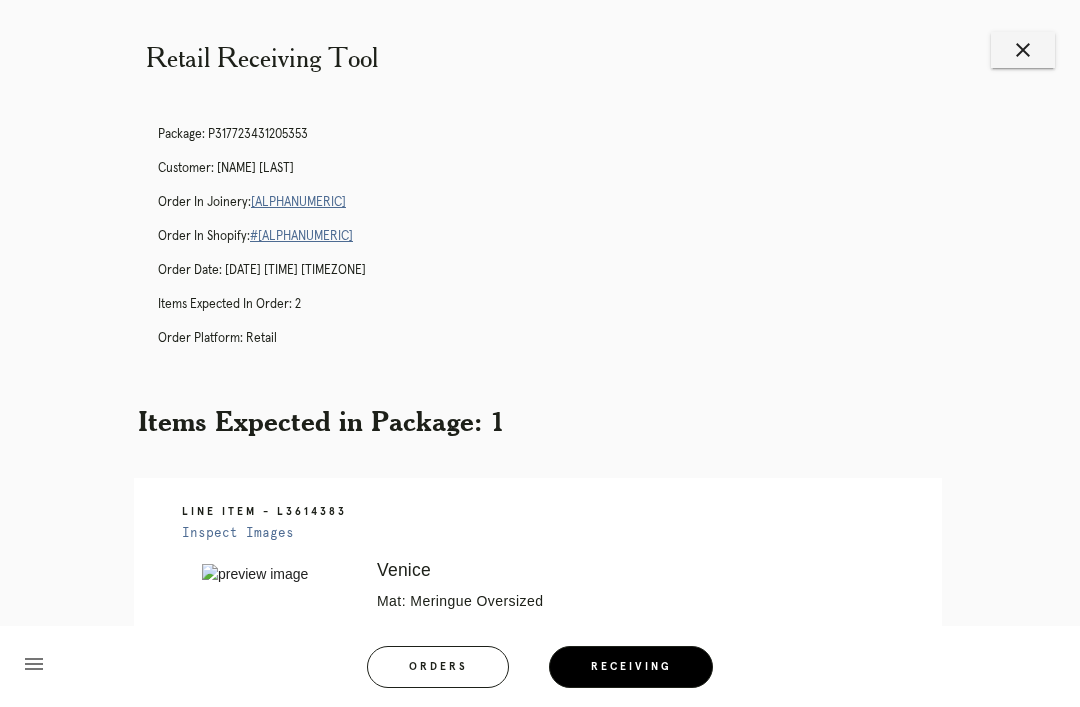 scroll, scrollTop: 12, scrollLeft: 0, axis: vertical 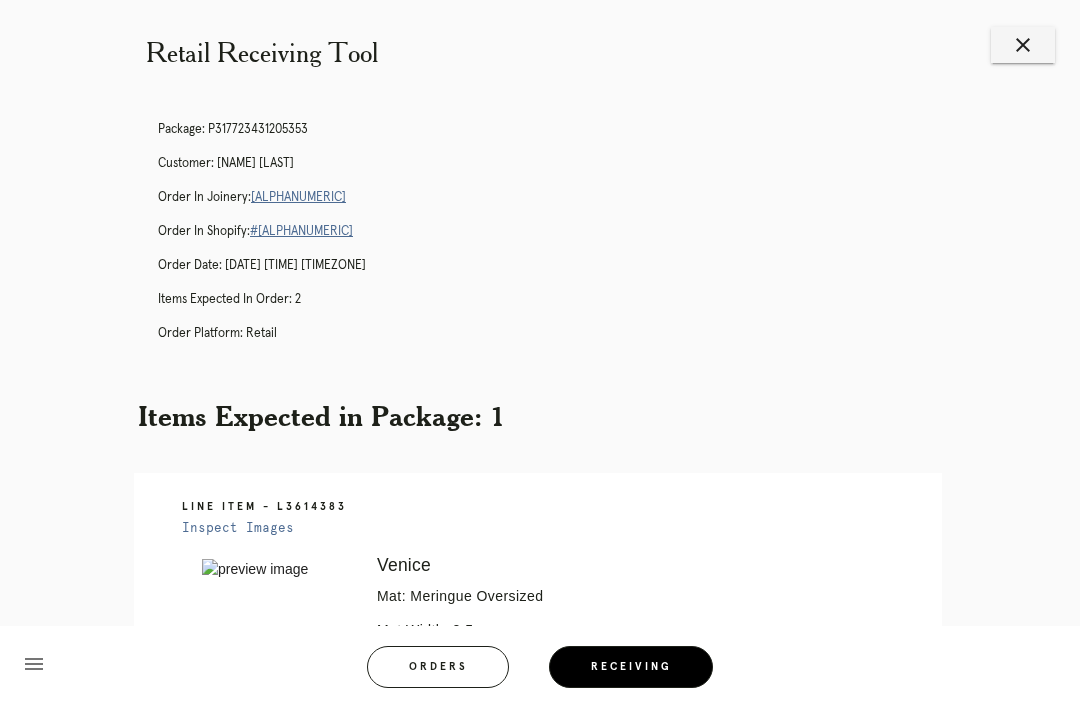 click on "R204186344" at bounding box center (298, 197) 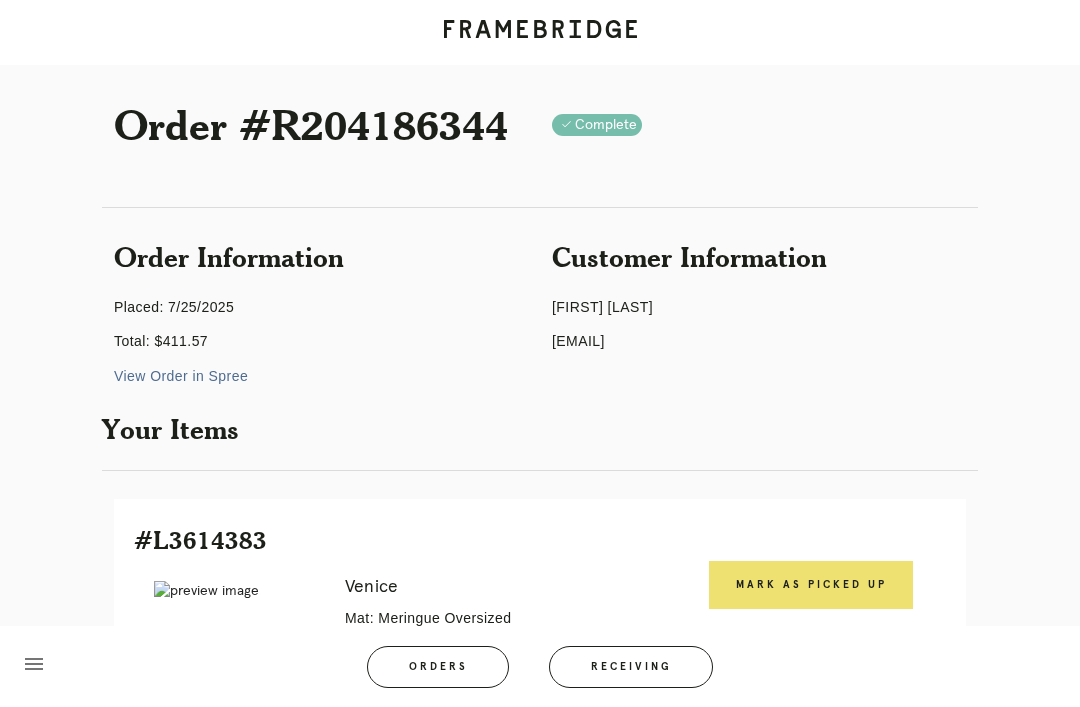 scroll, scrollTop: 154, scrollLeft: 0, axis: vertical 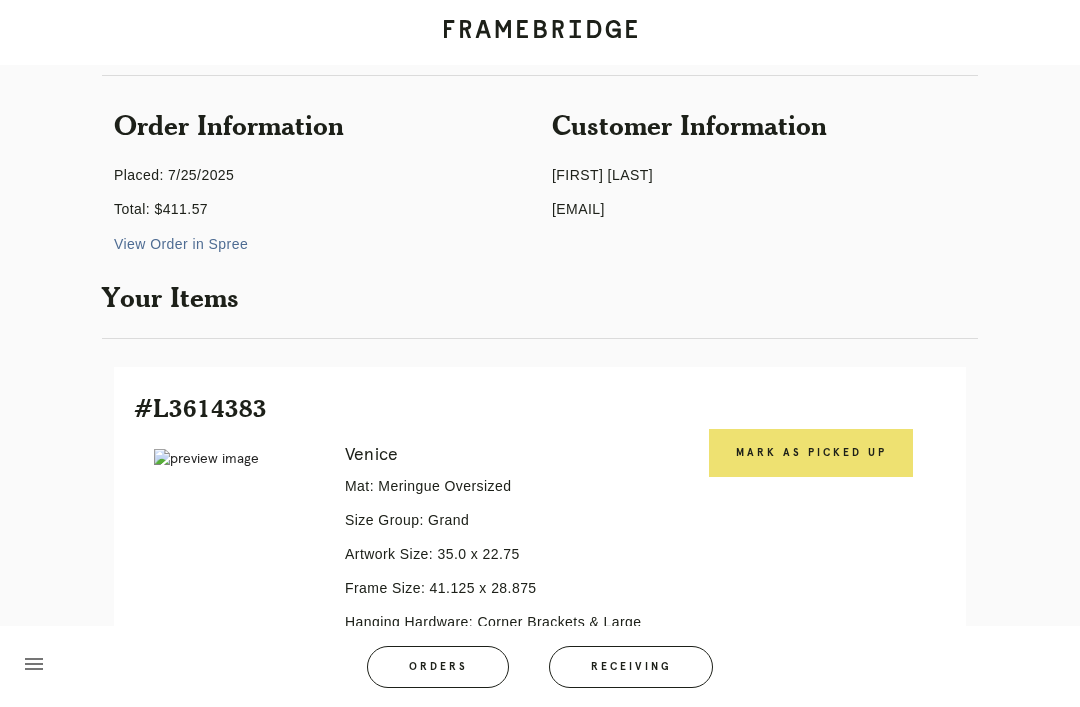 click on "Mark as Picked Up" at bounding box center [811, 453] 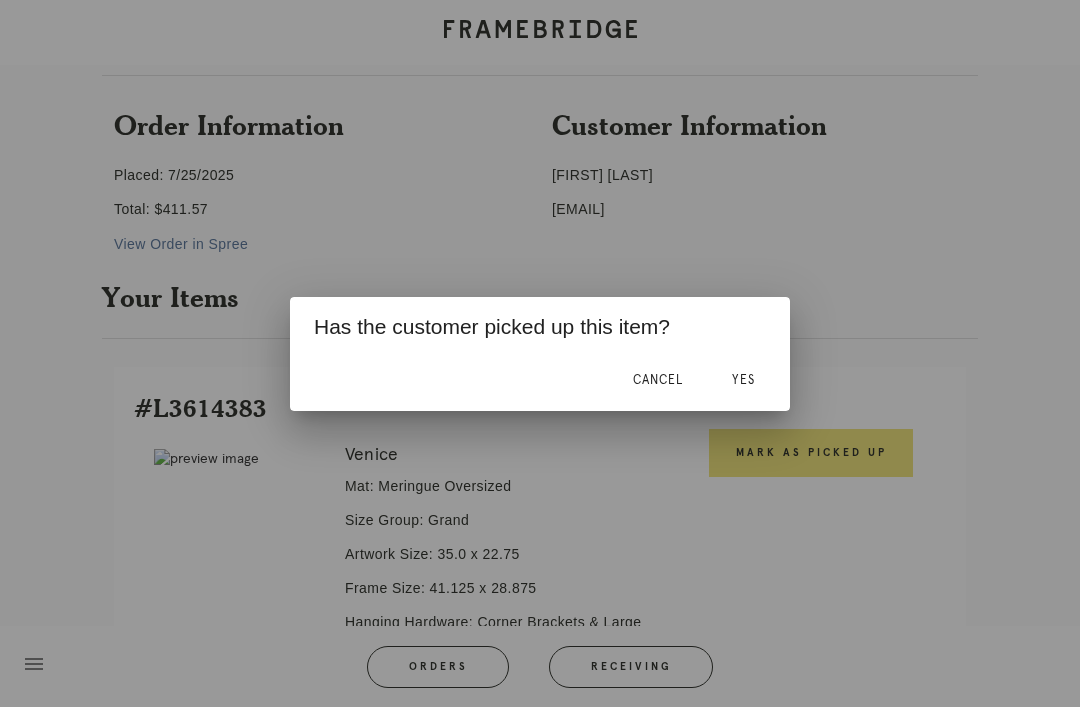 click on "Yes" at bounding box center [743, 380] 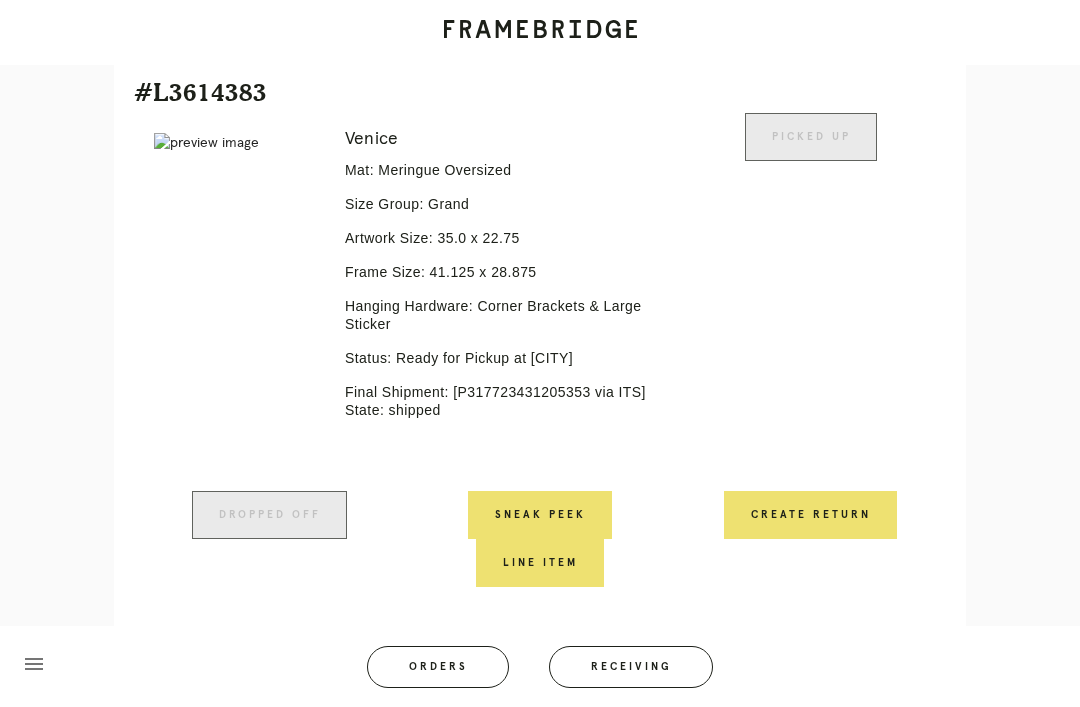 scroll, scrollTop: 245, scrollLeft: 0, axis: vertical 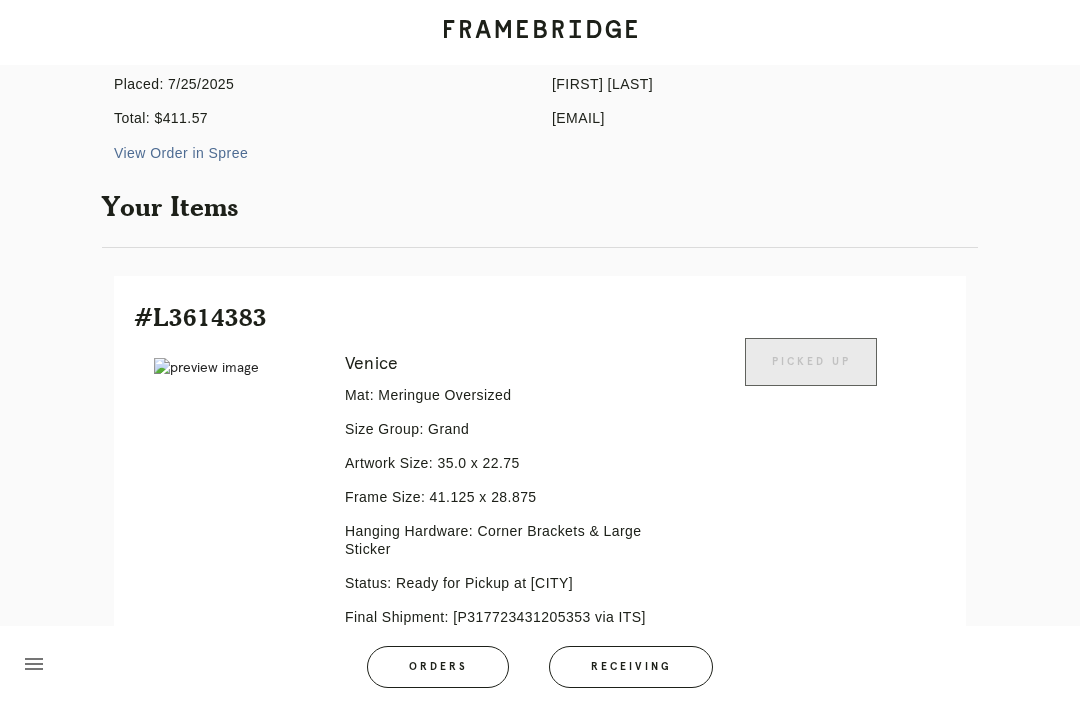 click on "Orders" at bounding box center [438, 667] 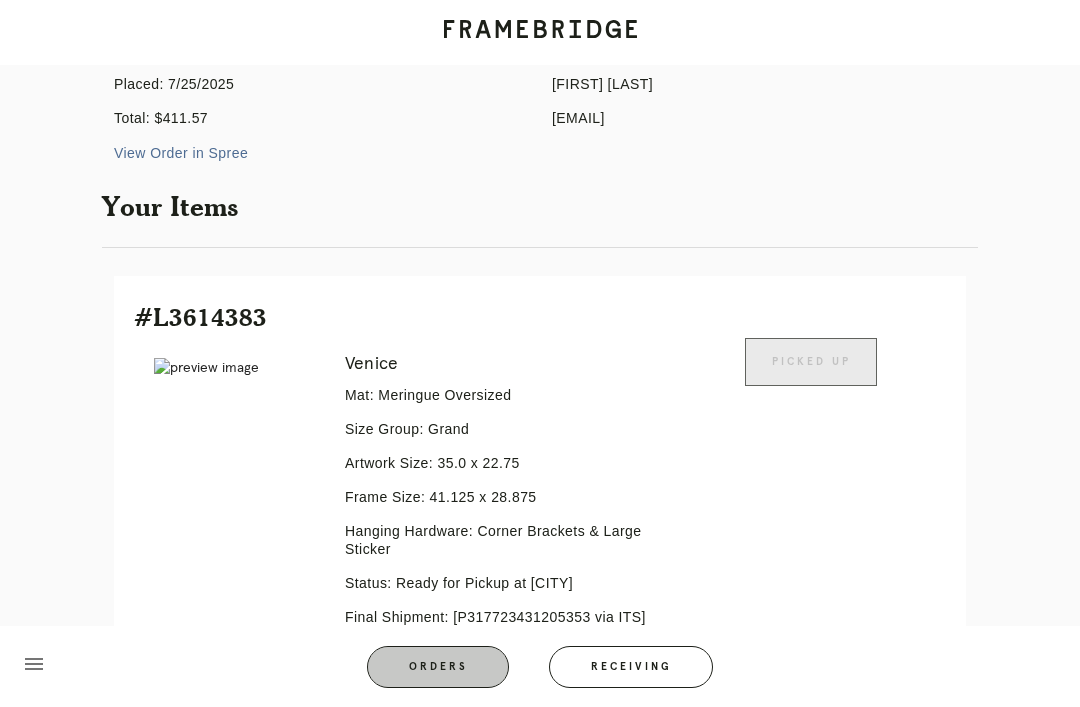 scroll, scrollTop: 64, scrollLeft: 0, axis: vertical 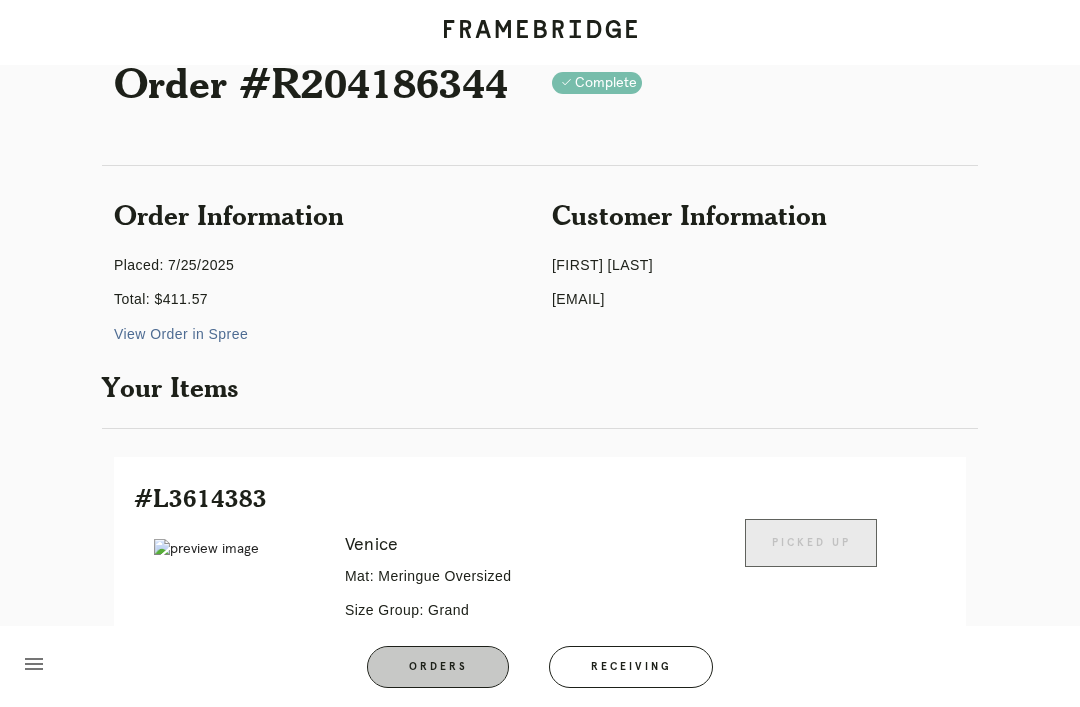 click on "Order #R204186344
Check
.a {
fill: #1d2019;
}
complete
Order Information
Placed: 7/25/2025
Total: $411.57
View Order in Spree
Customer Information
Kelsey Hyland
kelsey.hyland@hcahealthcare.com
Your Items     #L3614383
Error retreiving frame spec #9776511
Venice
Mat: Meringue Oversized
Size Group: Grand
Artwork Size:
35.0
x
22.75
Frame Size:
41.125
x
28.875
Hanging Hardware: Corner Brackets & Large Sticker
Status:
Ready for Pickup at Nashville
Final Shipment:
[P317723431205353 via ITS] State: shipped
Picked Up
Dropped off
Sneak Peek" at bounding box center (540, 779) 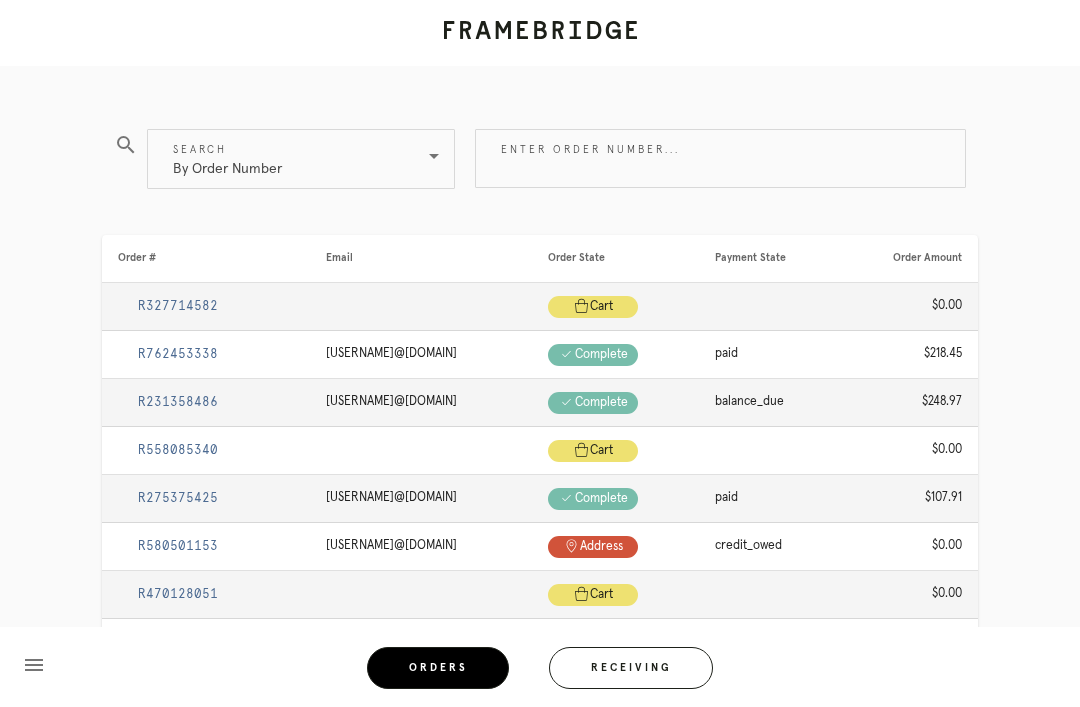 scroll, scrollTop: 63, scrollLeft: 0, axis: vertical 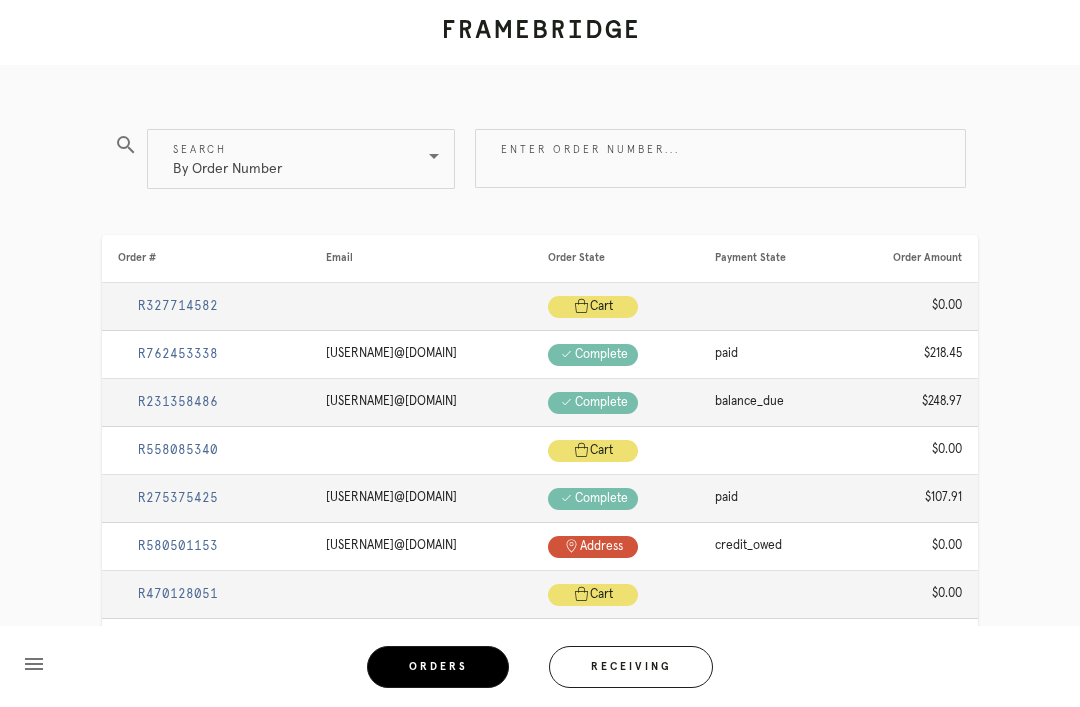 click on "Orders" at bounding box center (438, 667) 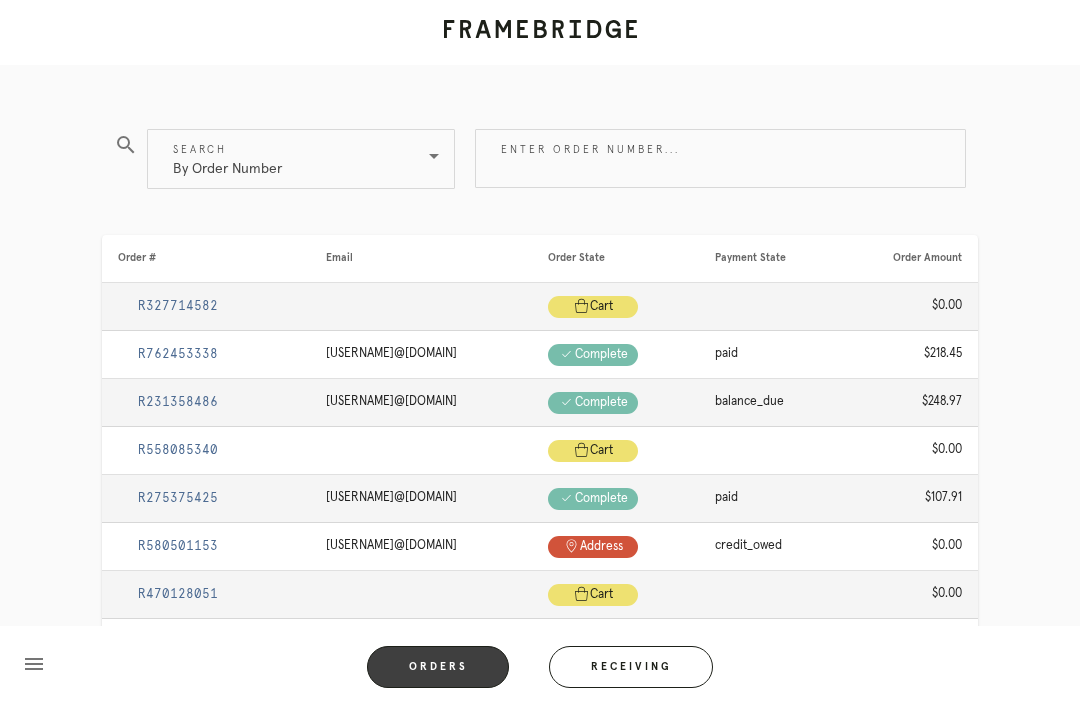 click on "Receiving" at bounding box center [631, 667] 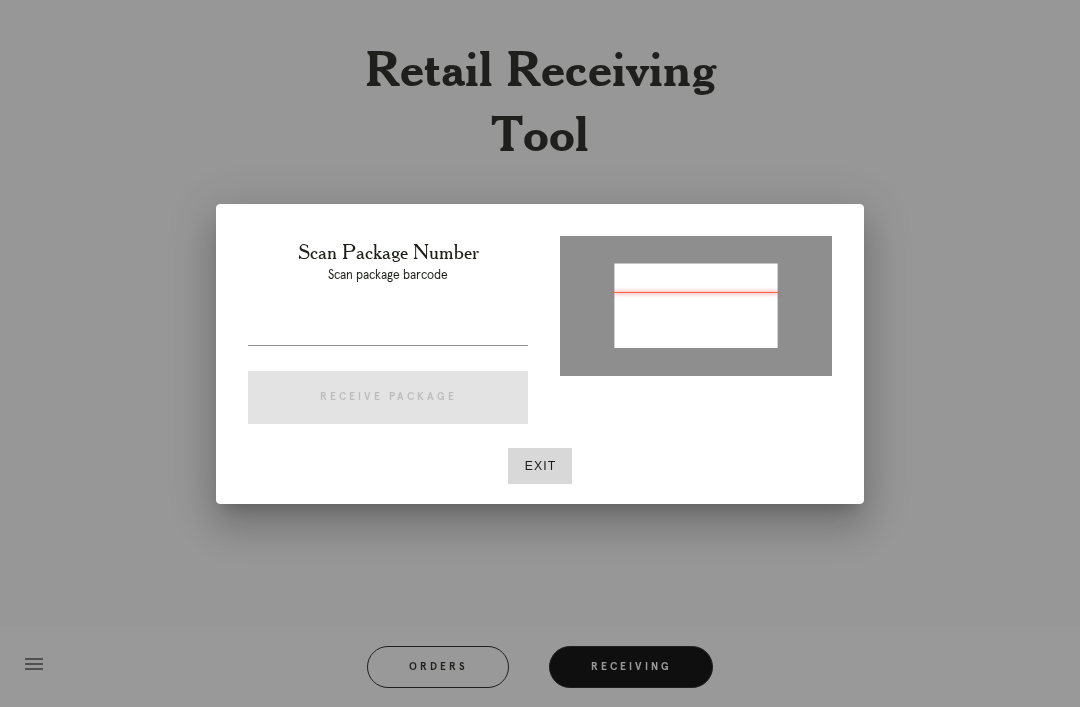 type on "P284351486534628" 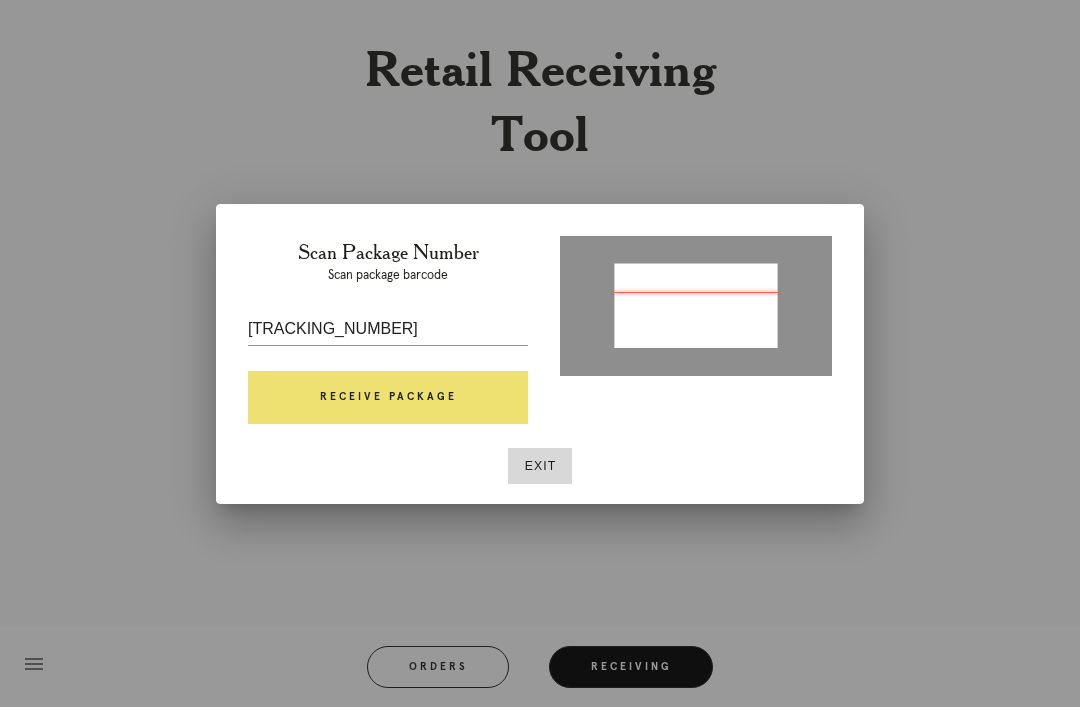 click on "Receive Package" at bounding box center (388, 398) 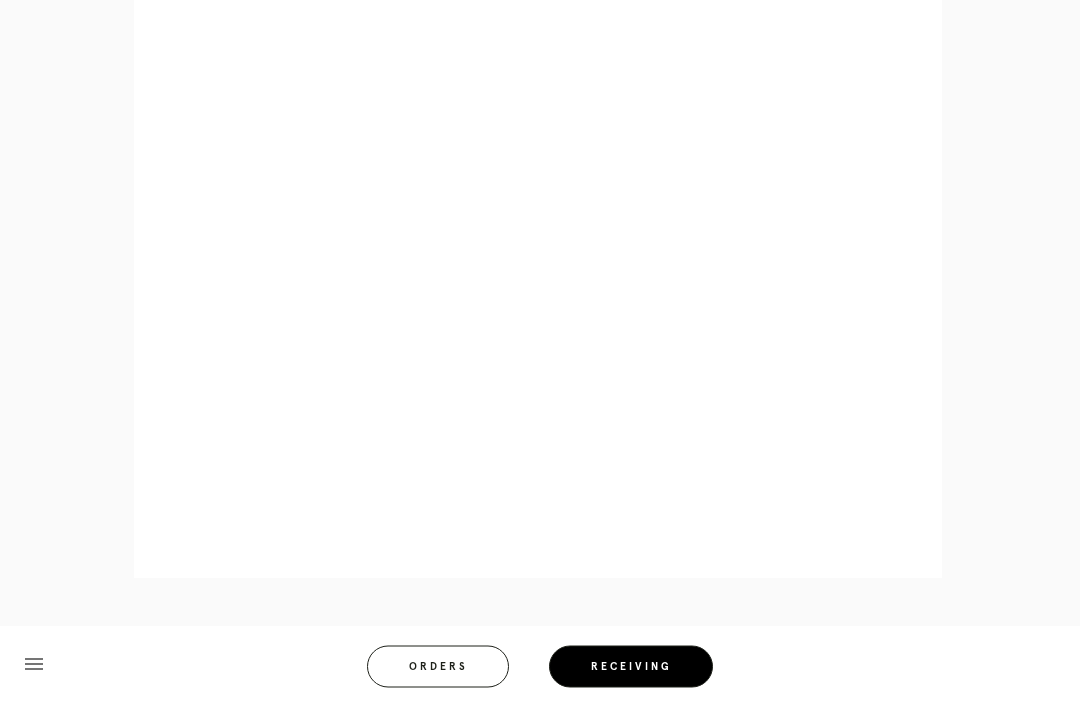 scroll, scrollTop: 928, scrollLeft: 0, axis: vertical 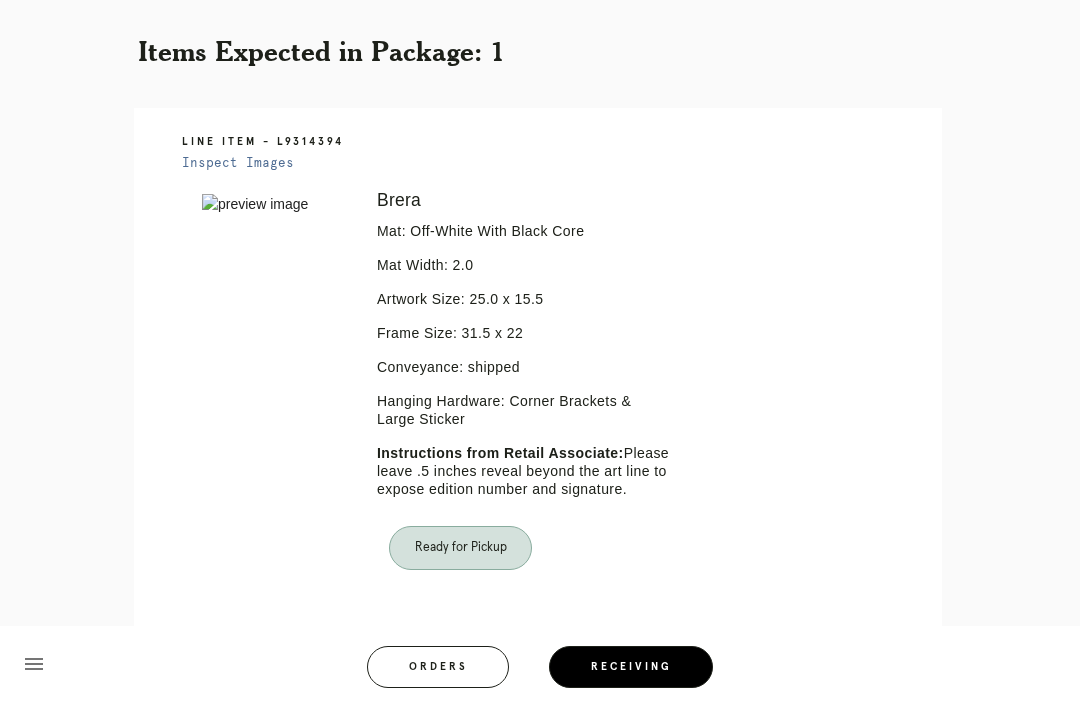 click on "Orders" at bounding box center (438, 667) 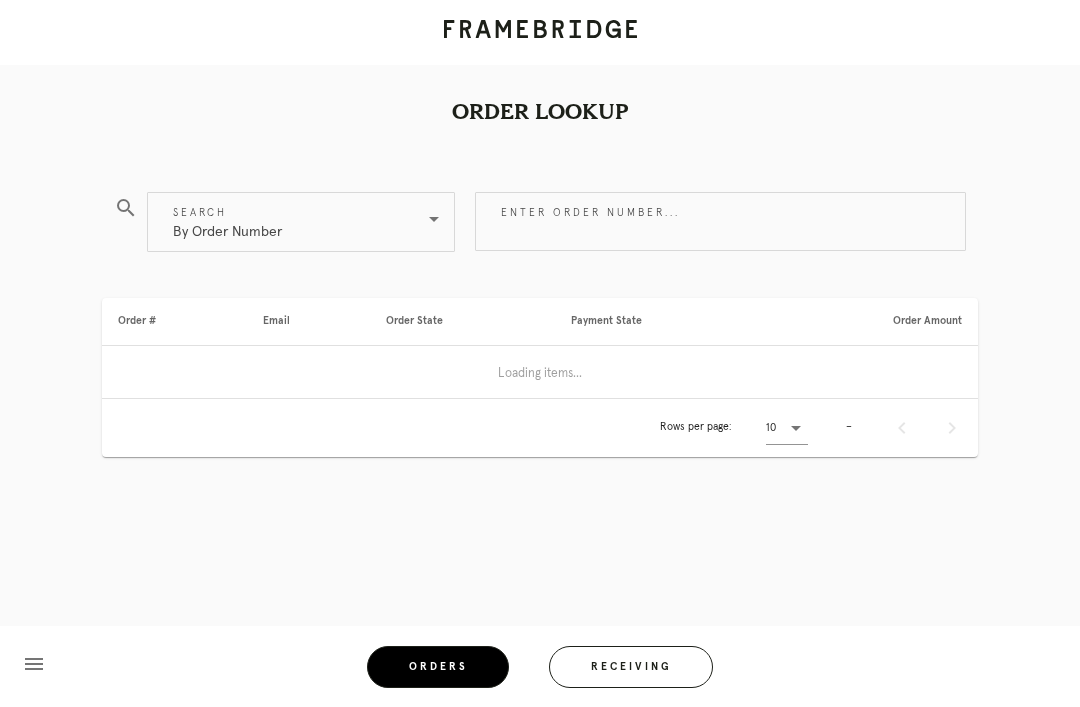 click on "Receiving" at bounding box center (631, 667) 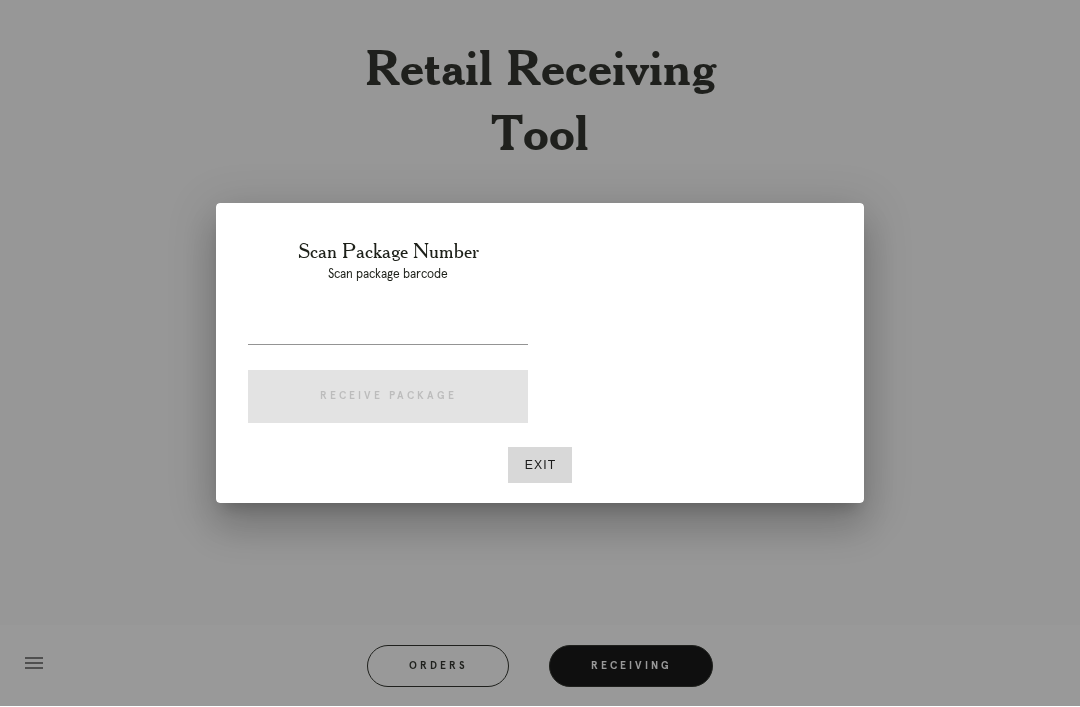 scroll, scrollTop: 64, scrollLeft: 0, axis: vertical 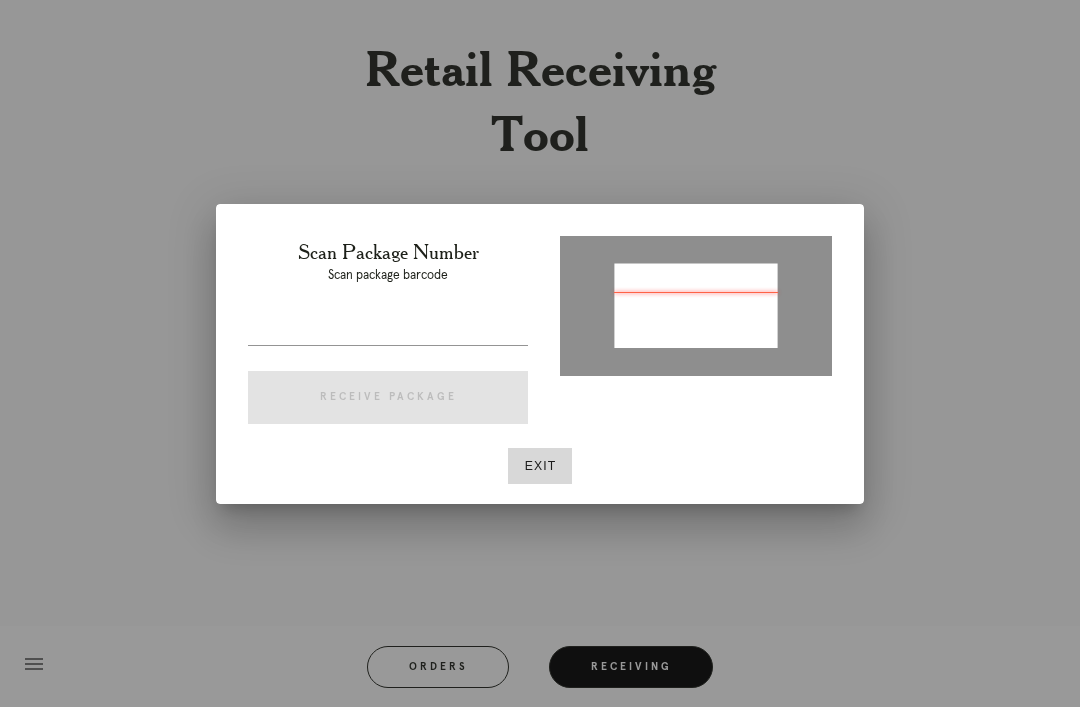 type on "[NUMBER]" 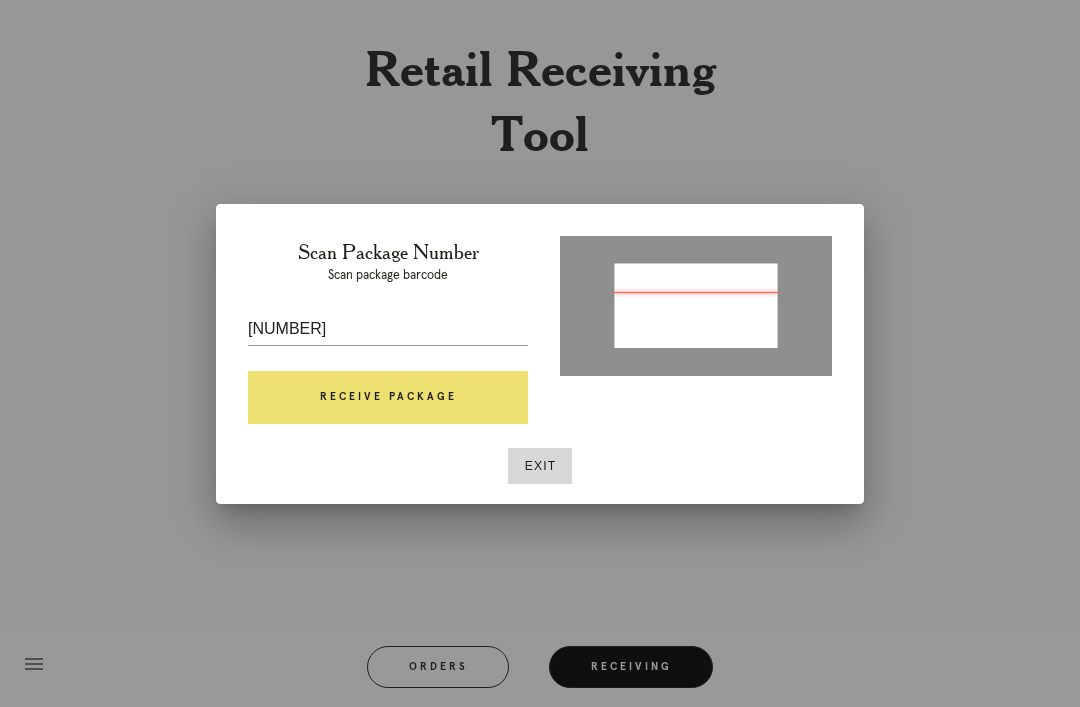 click on "Receive Package" at bounding box center [388, 398] 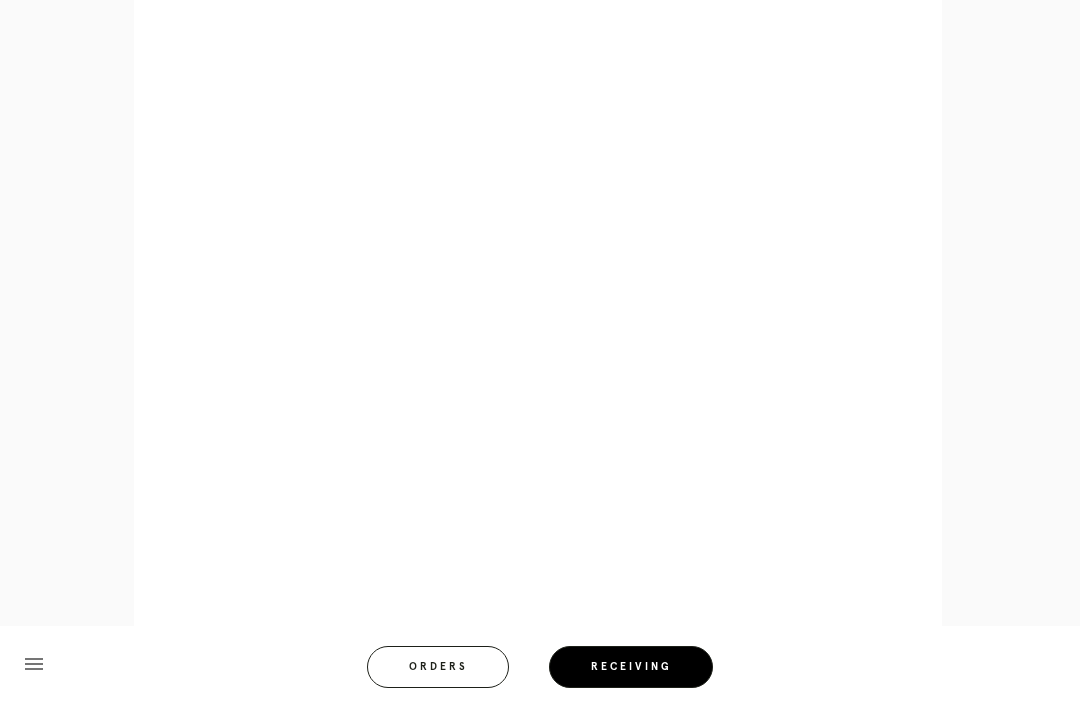 scroll, scrollTop: 858, scrollLeft: 0, axis: vertical 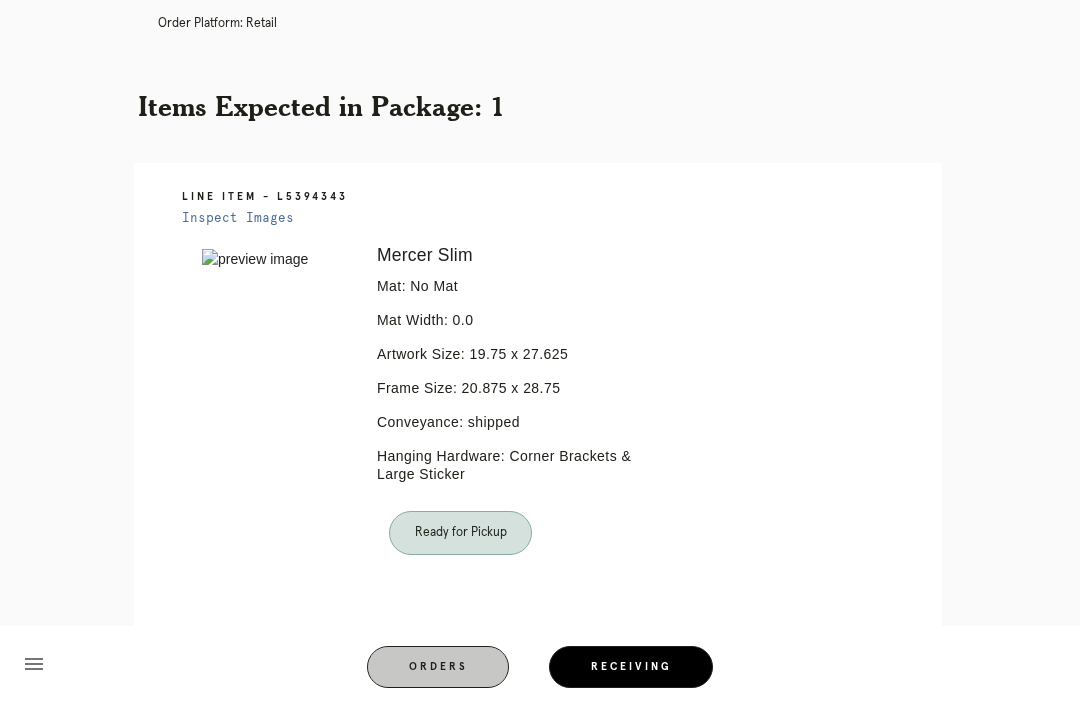 click on "Orders" at bounding box center (438, 667) 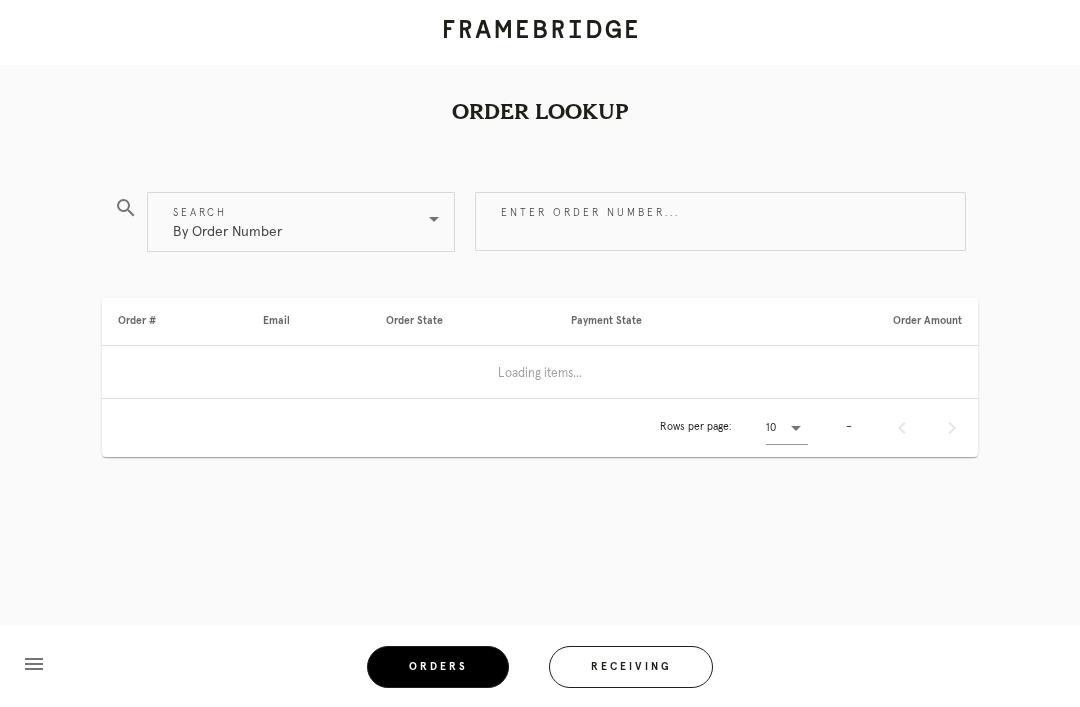 click on "Receiving" at bounding box center (631, 667) 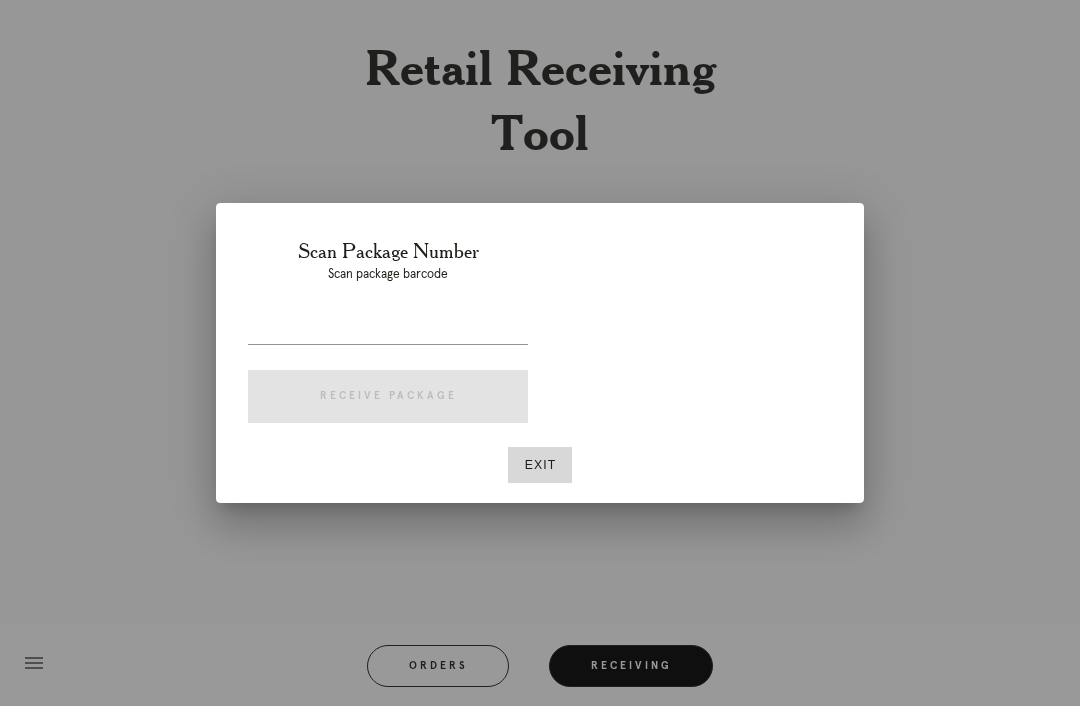scroll, scrollTop: 64, scrollLeft: 0, axis: vertical 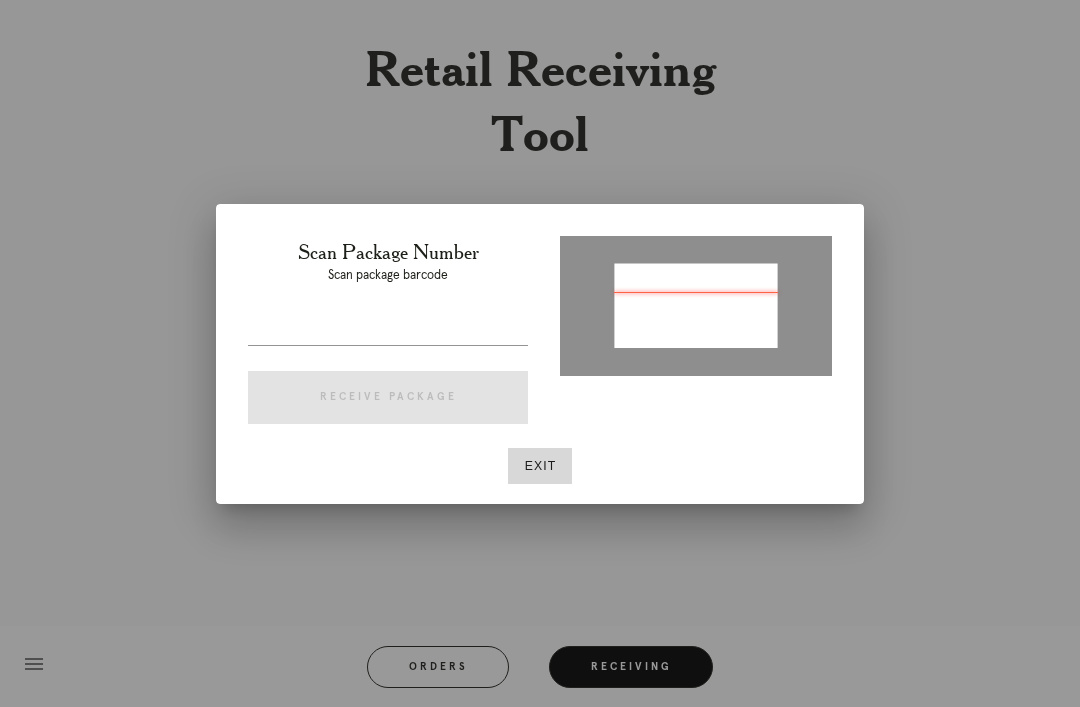 type on "P258577533513463" 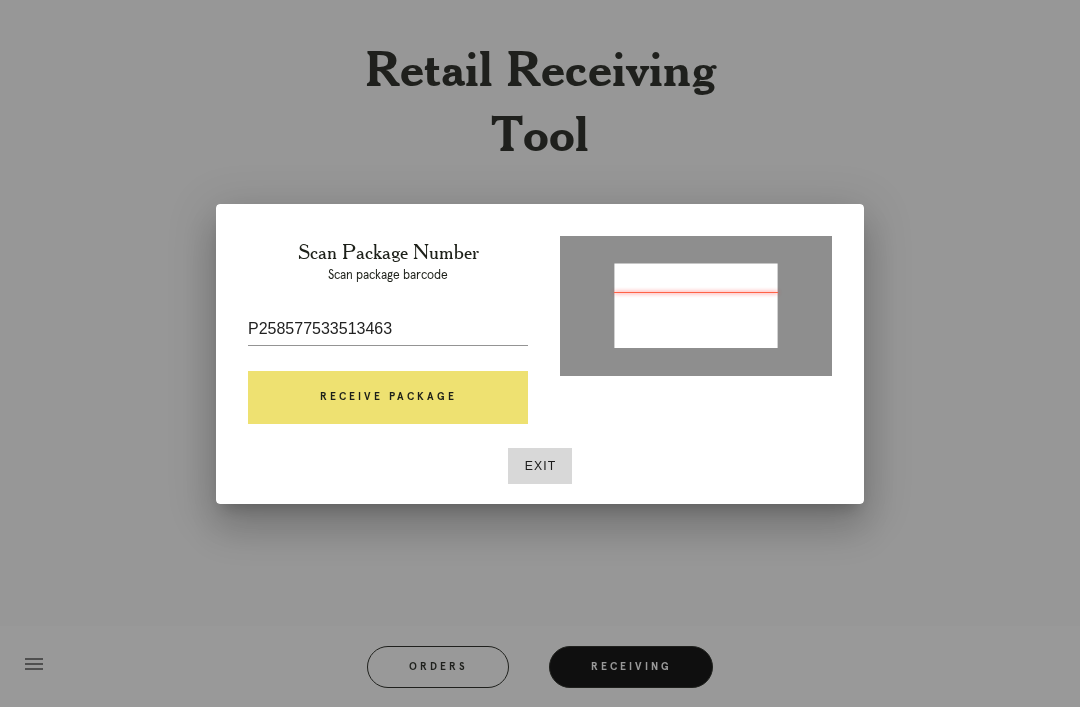 click on "Receive Package" at bounding box center (388, 398) 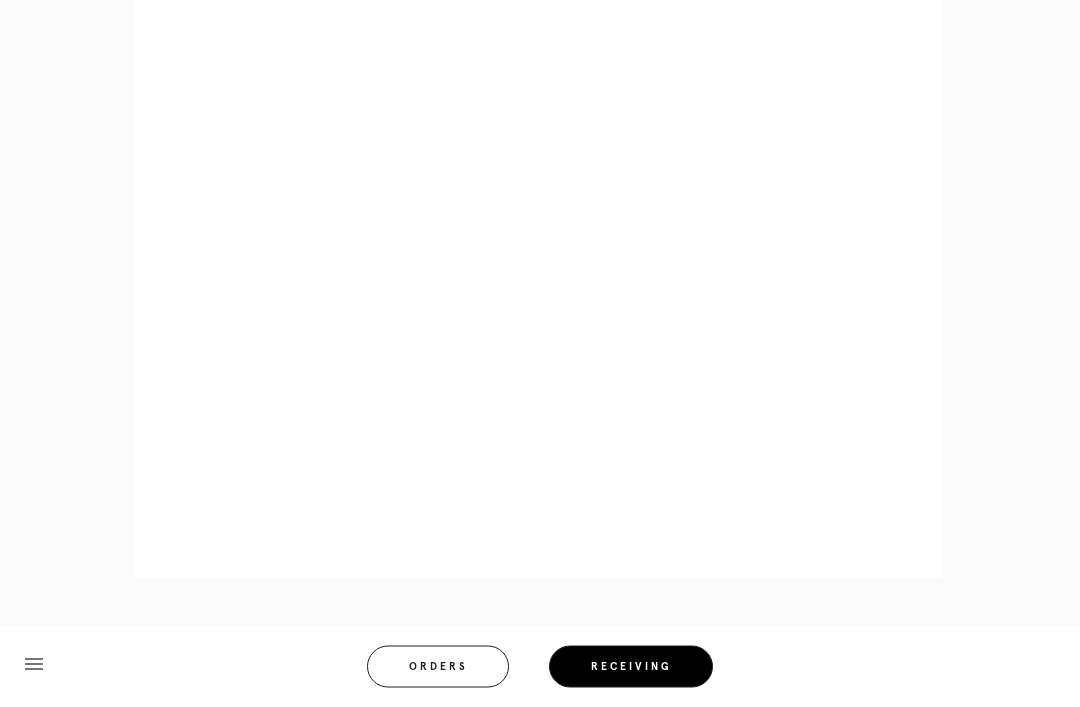 scroll, scrollTop: 858, scrollLeft: 0, axis: vertical 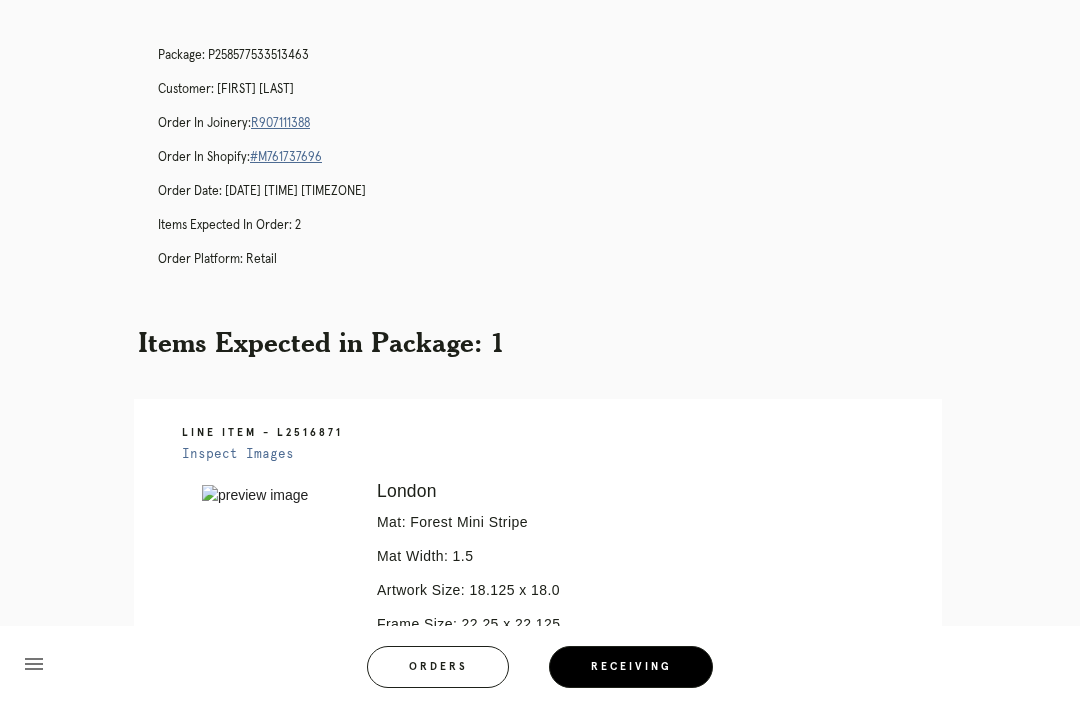 click on "Orders" at bounding box center [438, 667] 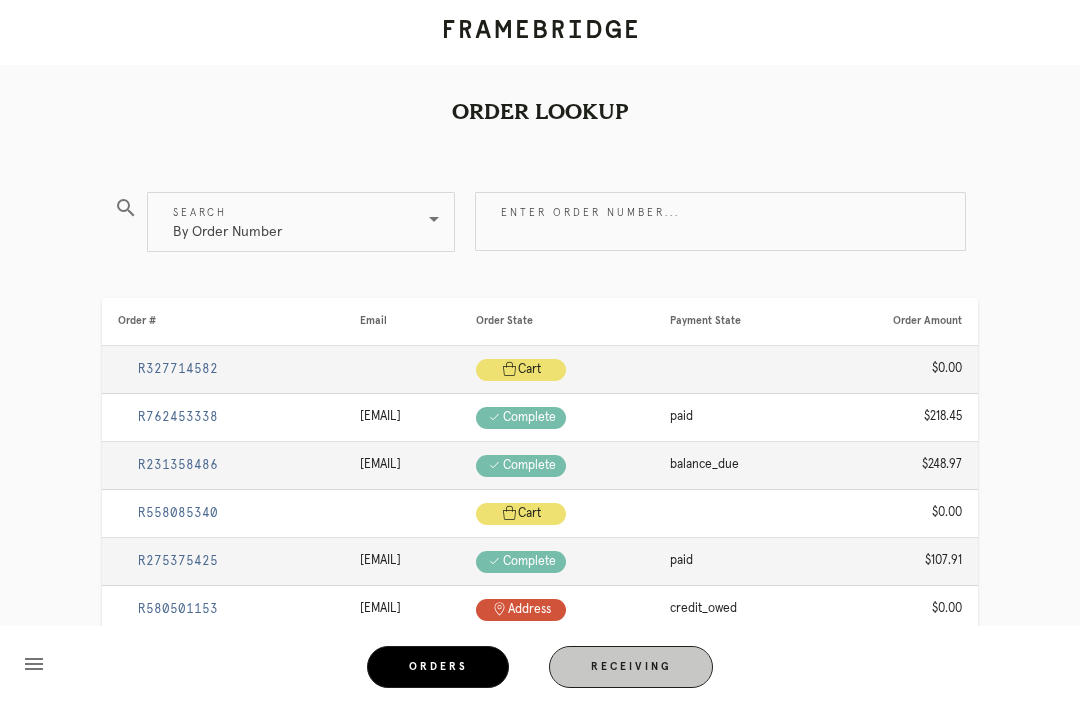 click on "Receiving" at bounding box center [631, 667] 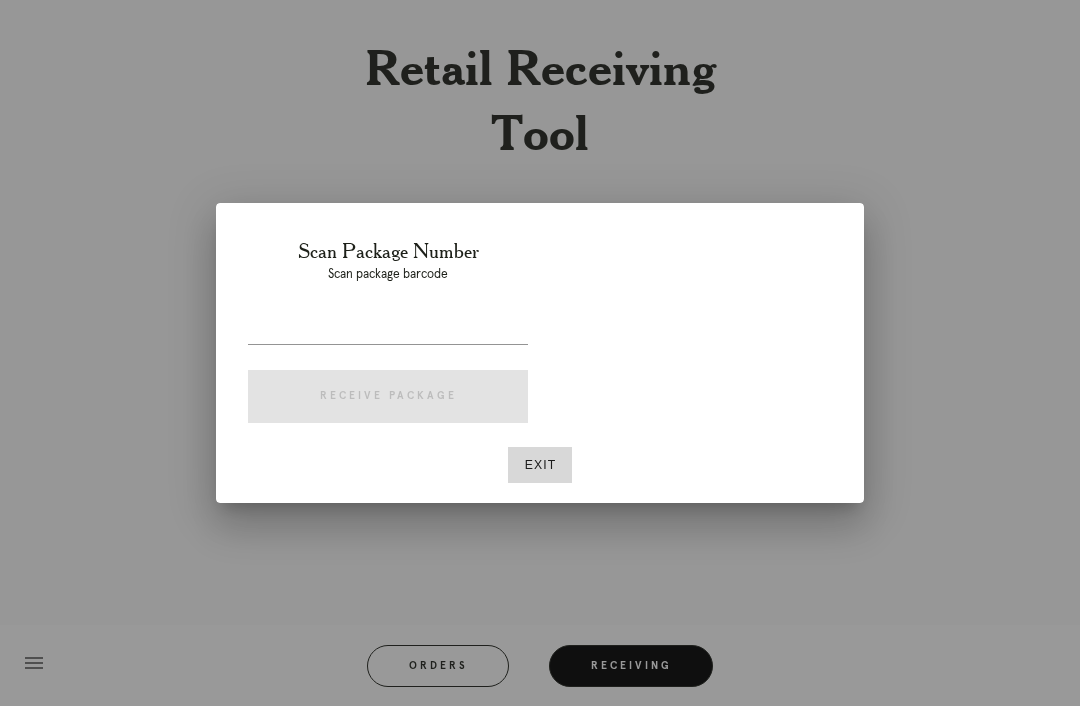 scroll, scrollTop: 64, scrollLeft: 0, axis: vertical 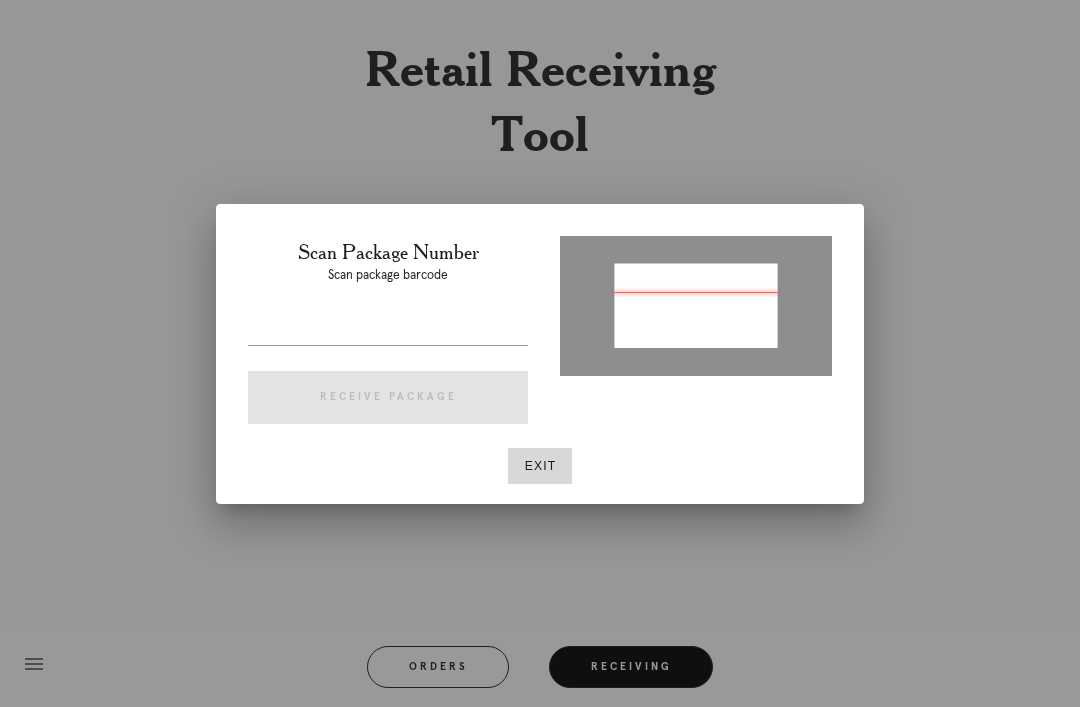 type on "P540214266209449" 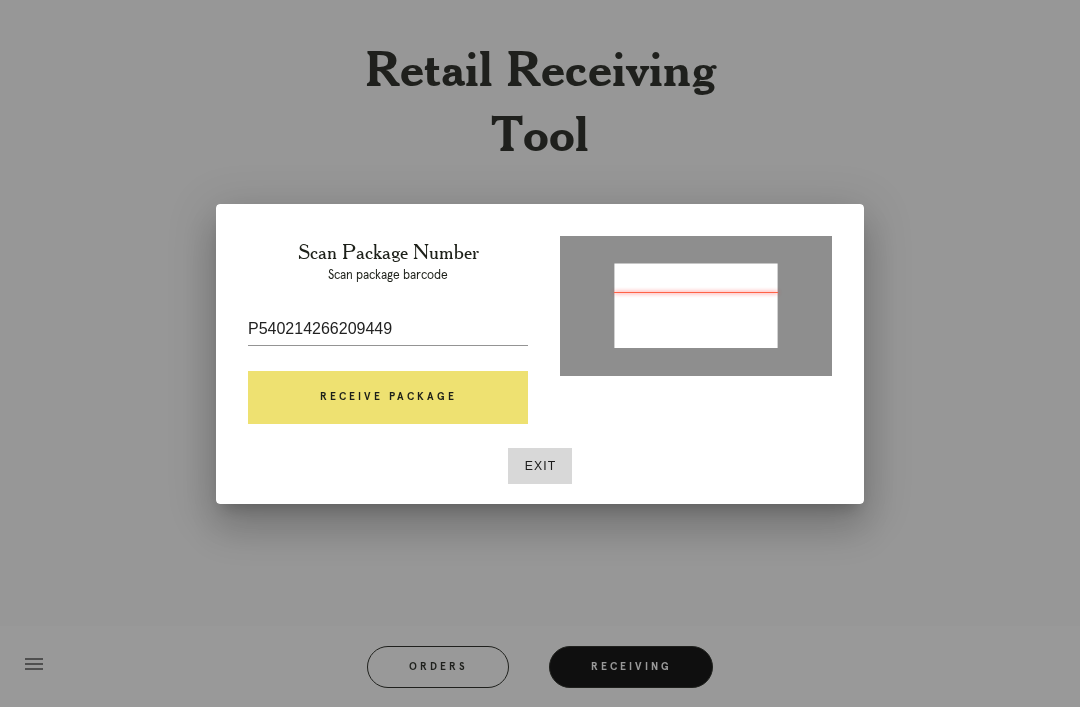 click on "Receive Package" at bounding box center [388, 398] 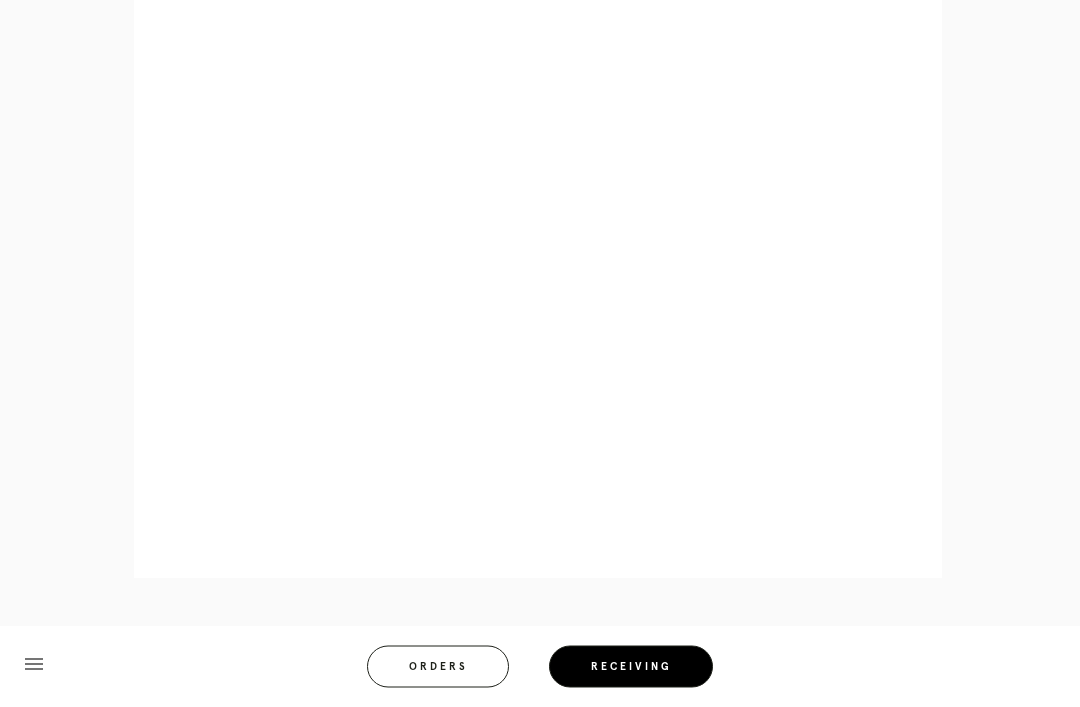 scroll, scrollTop: 946, scrollLeft: 0, axis: vertical 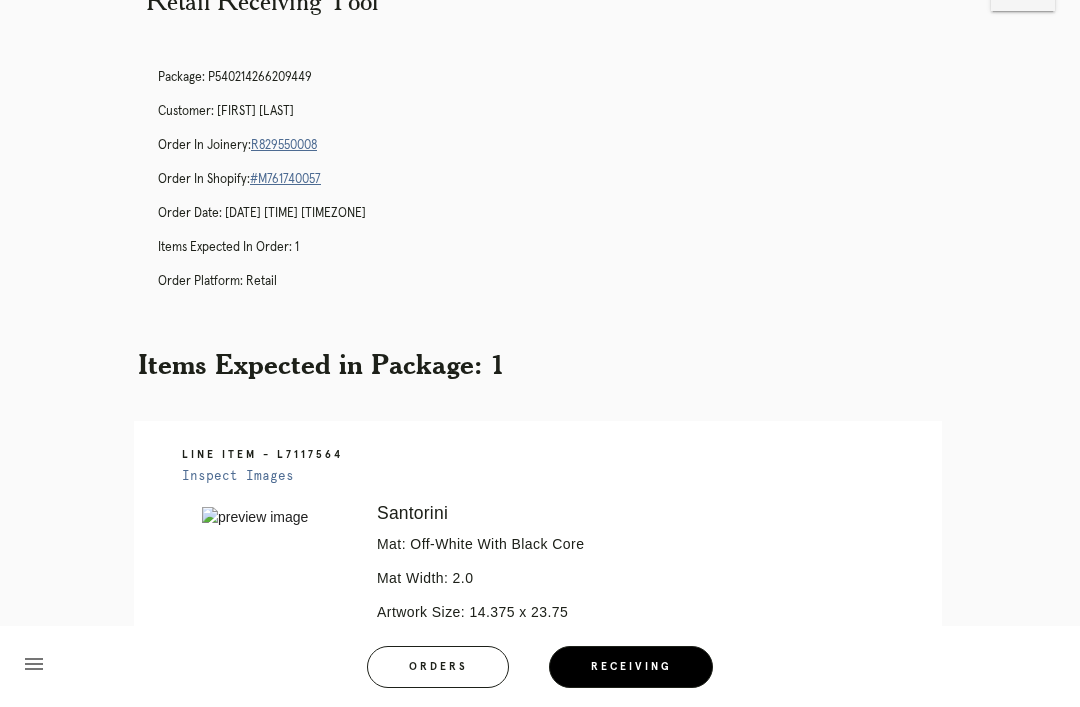 click on "Orders" at bounding box center (438, 667) 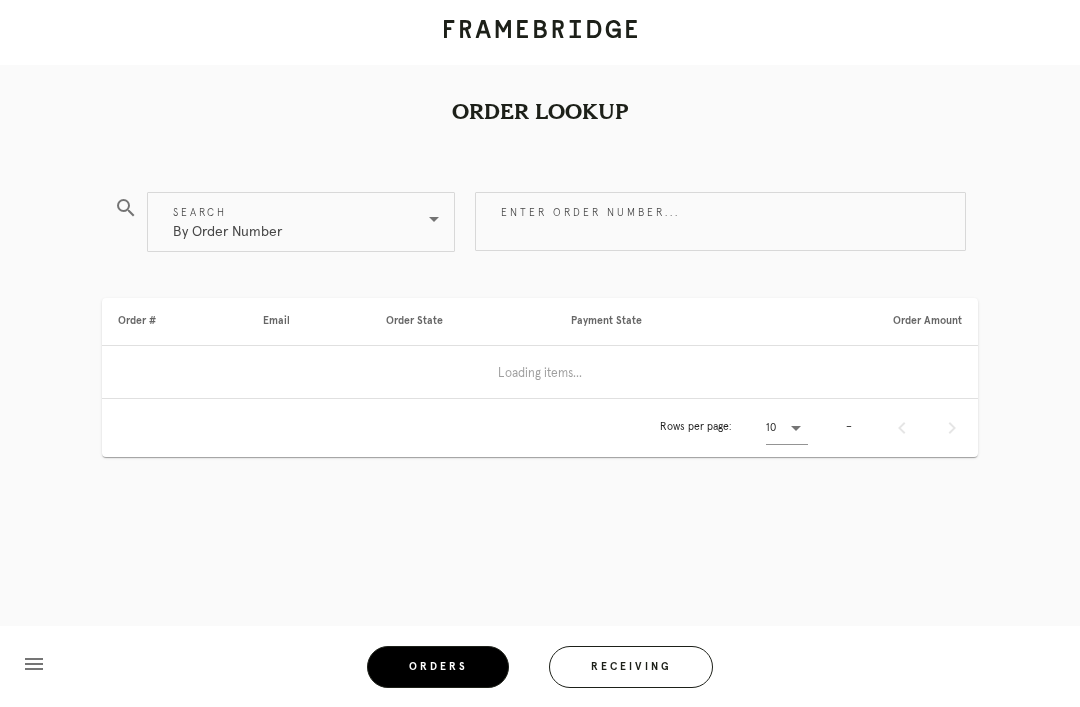 click on "Receiving" at bounding box center [631, 667] 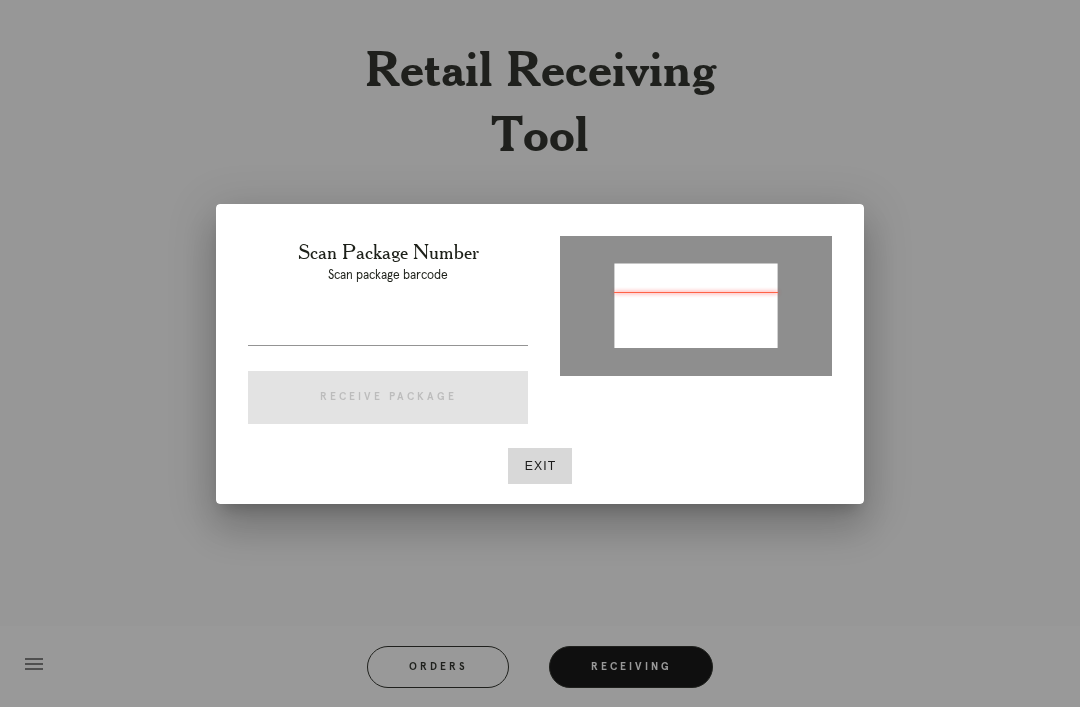 type on "P547161260037979" 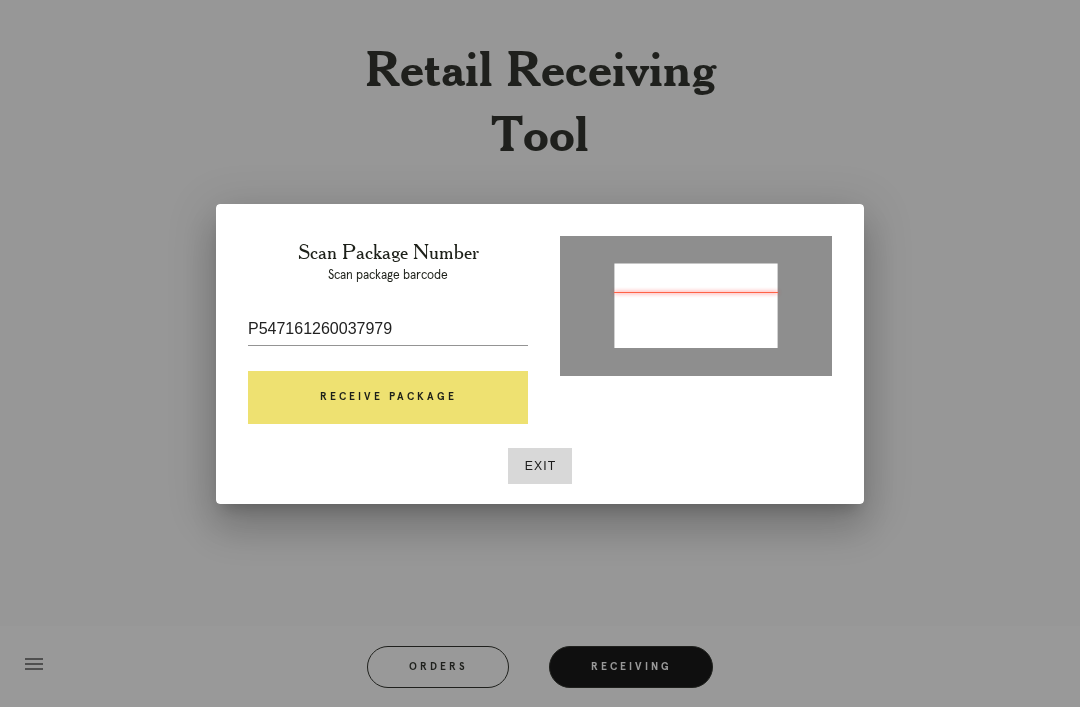 click on "Receive Package" at bounding box center (388, 398) 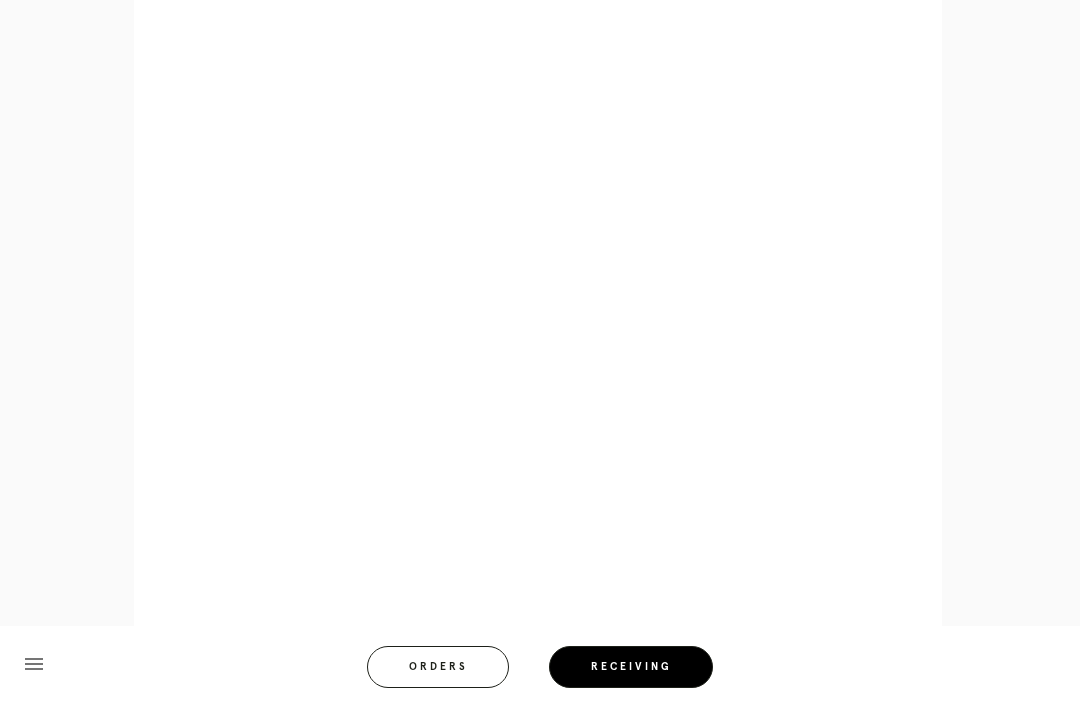 scroll, scrollTop: 962, scrollLeft: 0, axis: vertical 